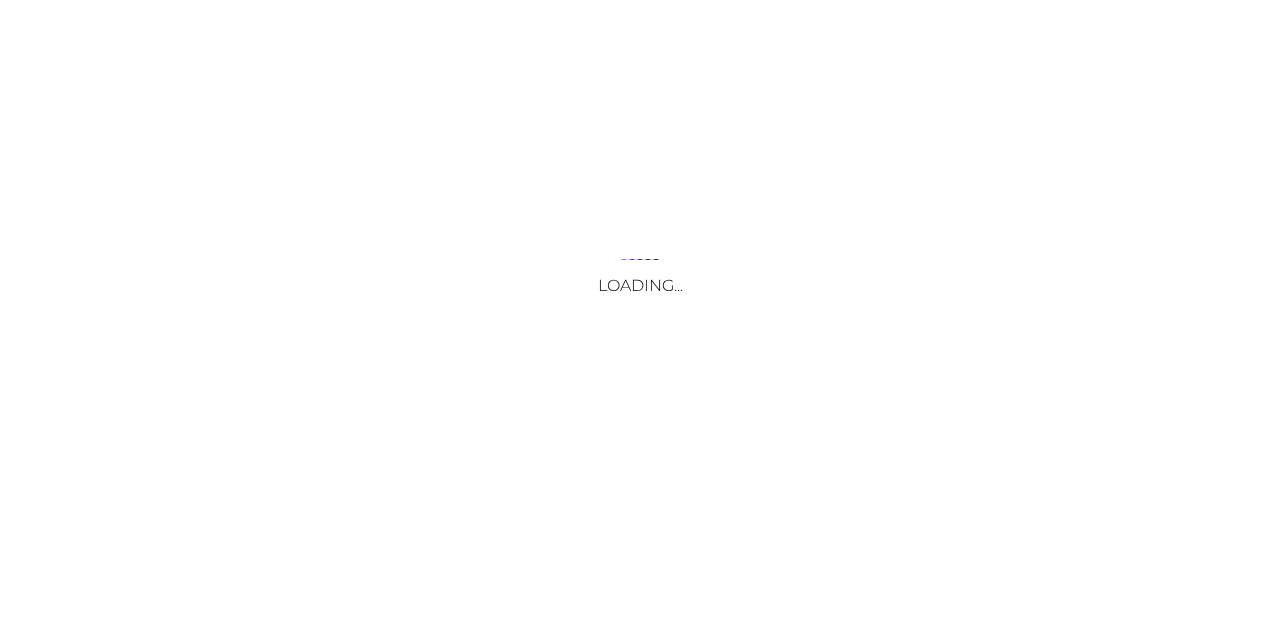 scroll, scrollTop: 0, scrollLeft: 0, axis: both 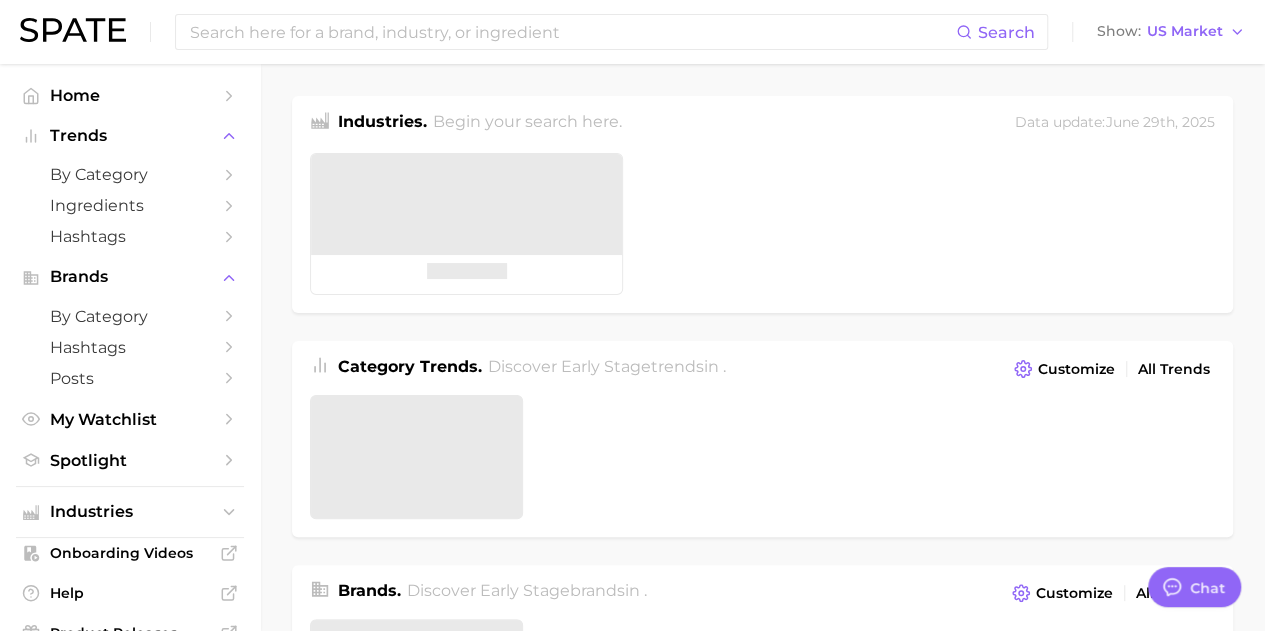 type on "x" 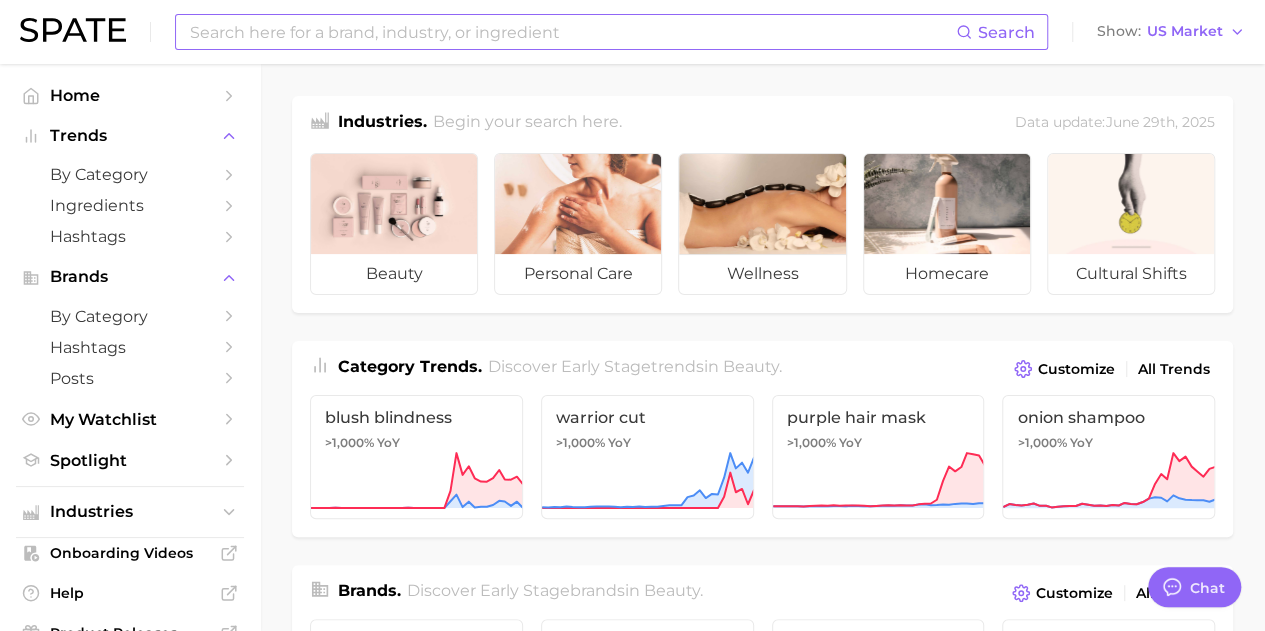 click at bounding box center [572, 32] 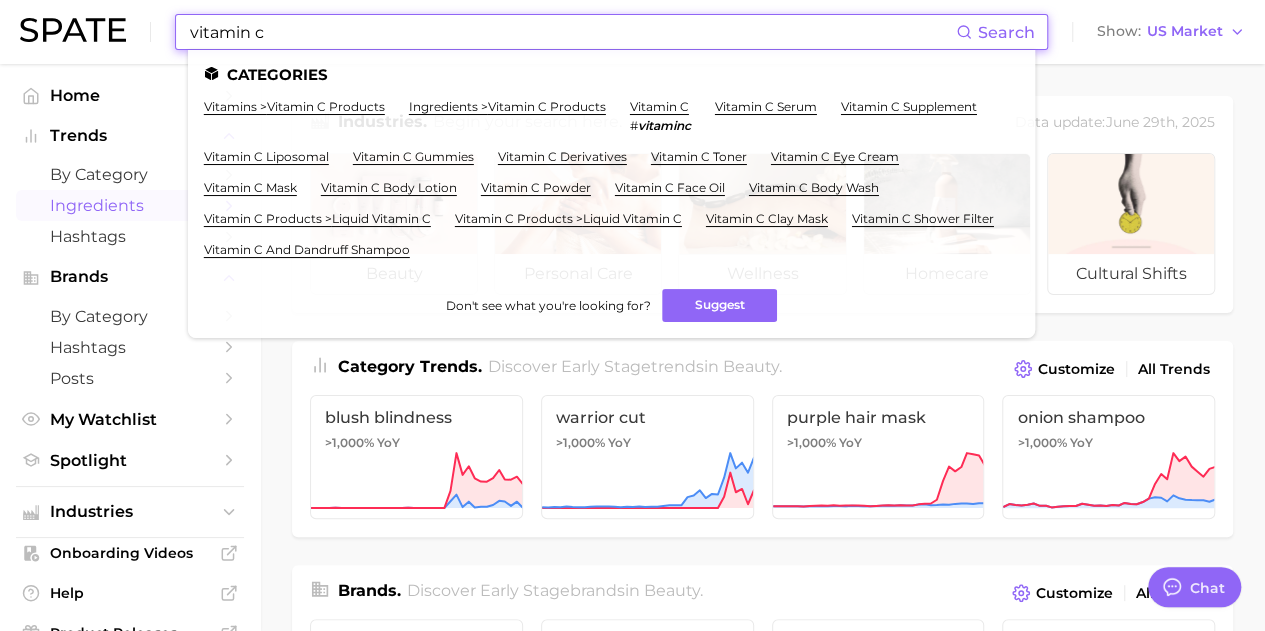 type on "vitamin c" 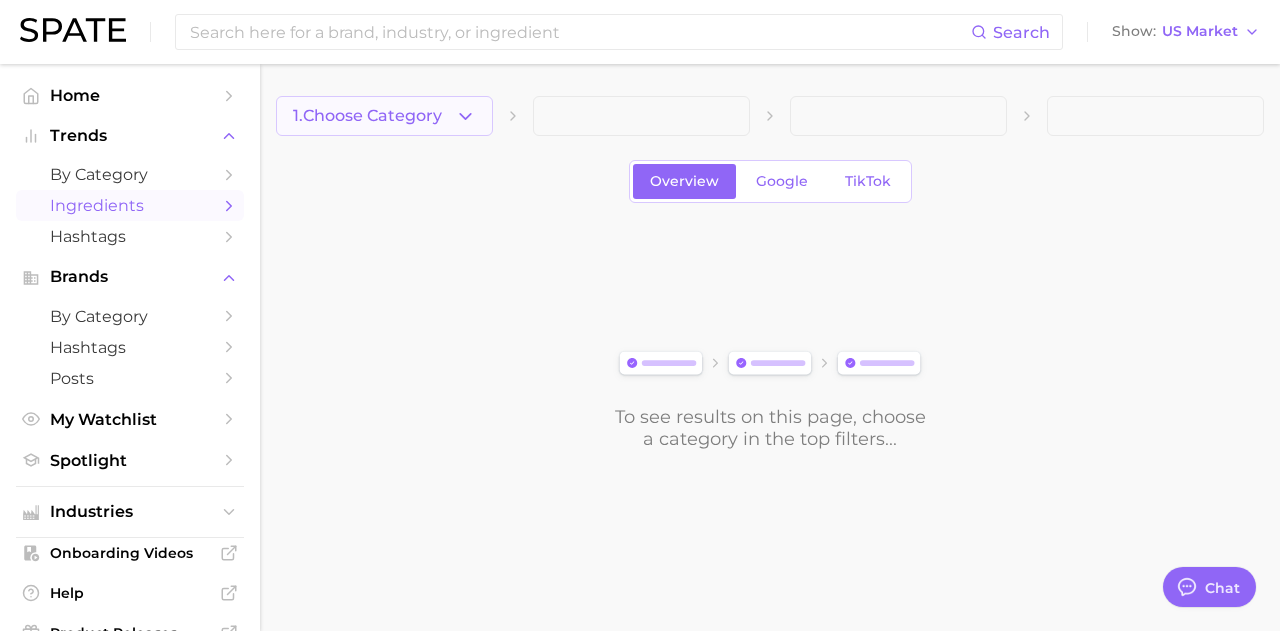 click 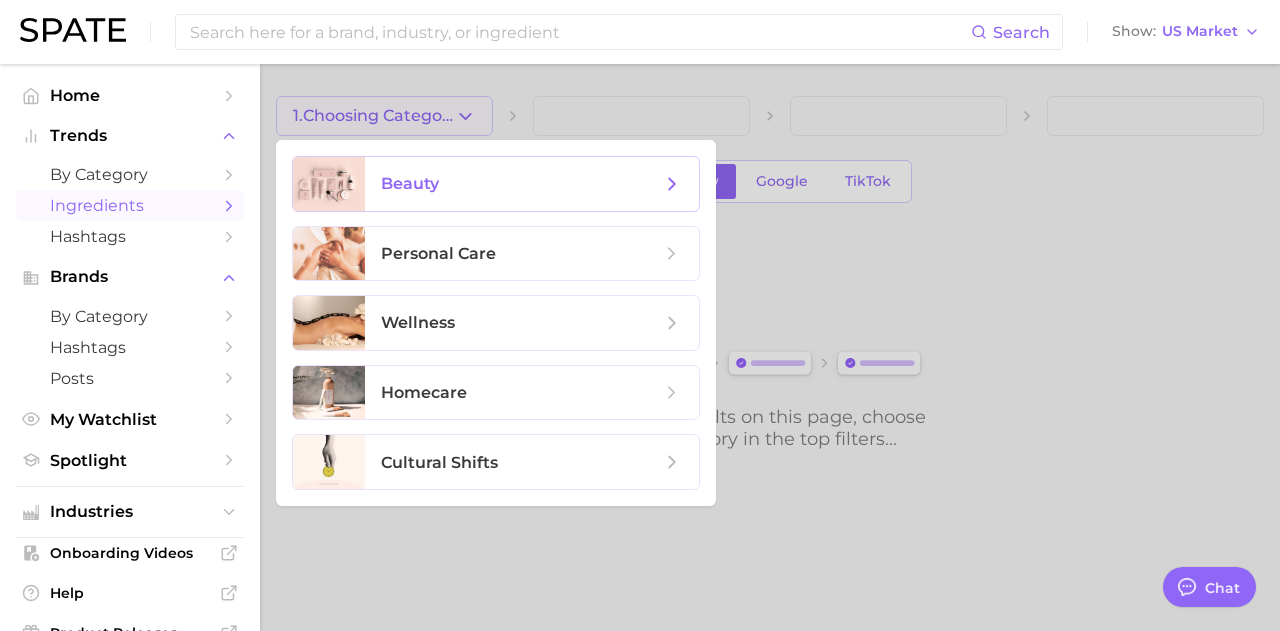 click on "beauty" at bounding box center [521, 184] 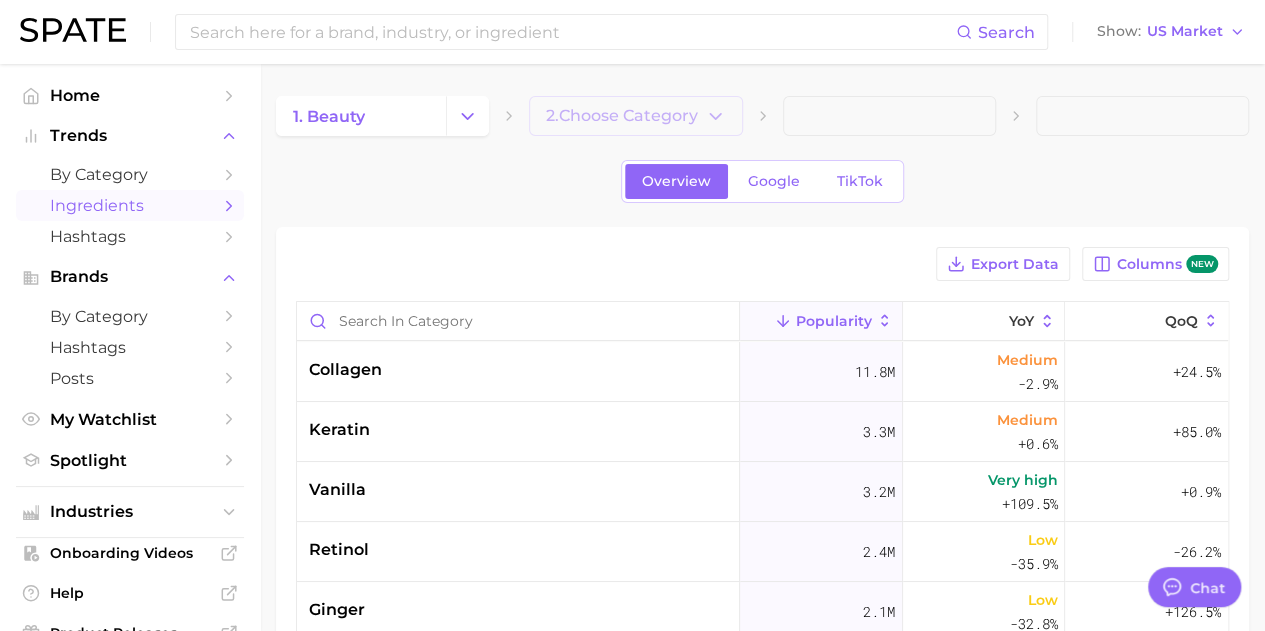 type on "x" 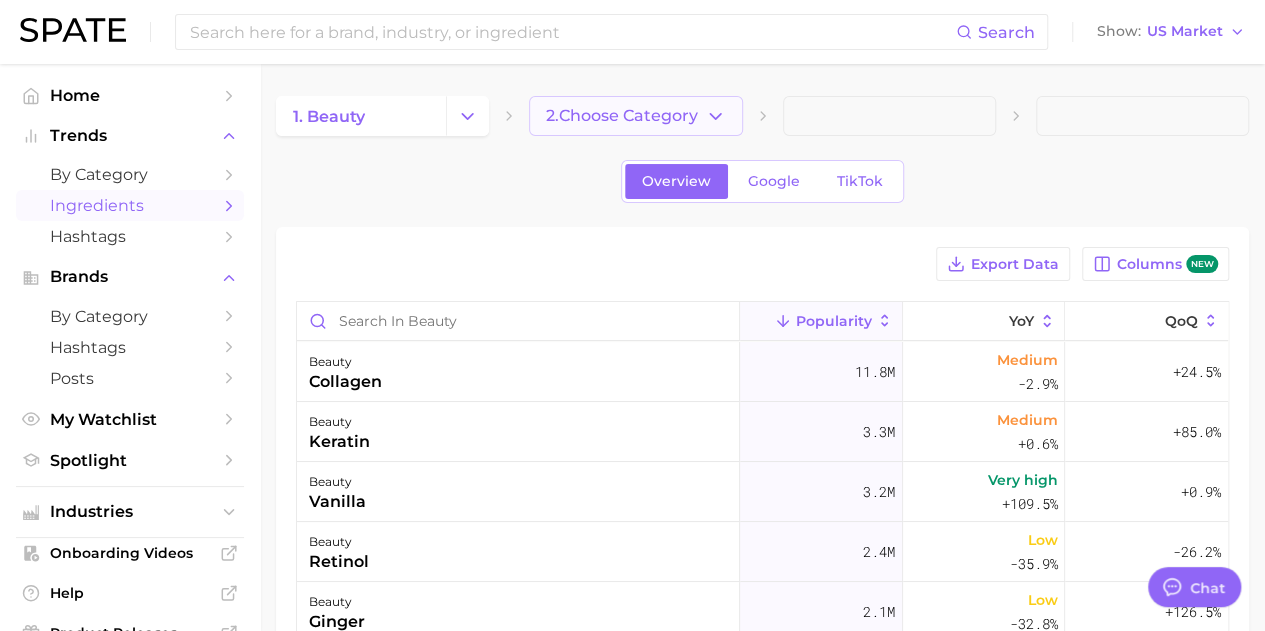 click on "2.  Choose Category" at bounding box center [622, 116] 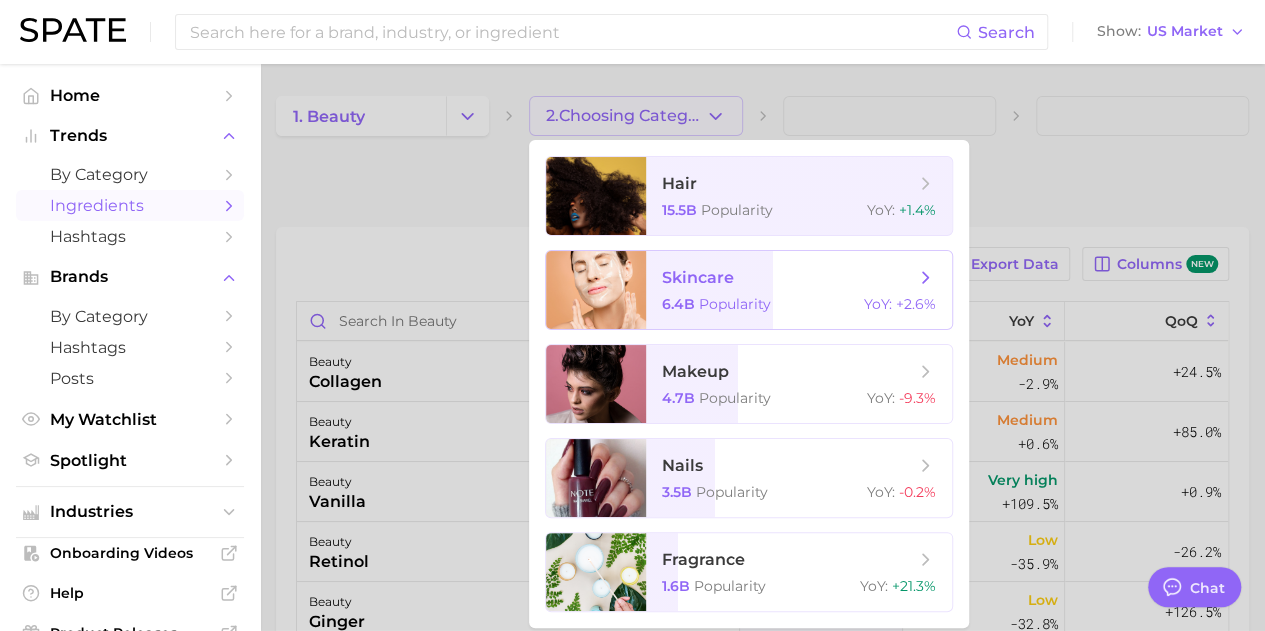 click on "skincare 6.4b   Popularity YoY :   +2.6%" at bounding box center [799, 290] 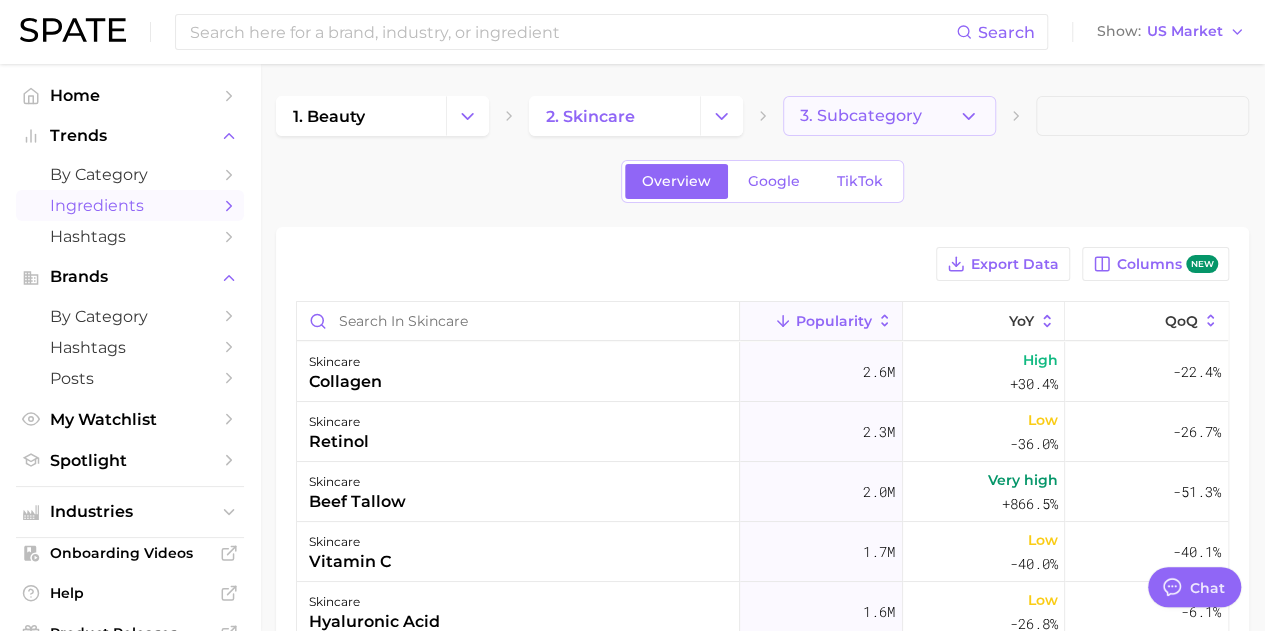click on "3. Subcategory" at bounding box center [889, 116] 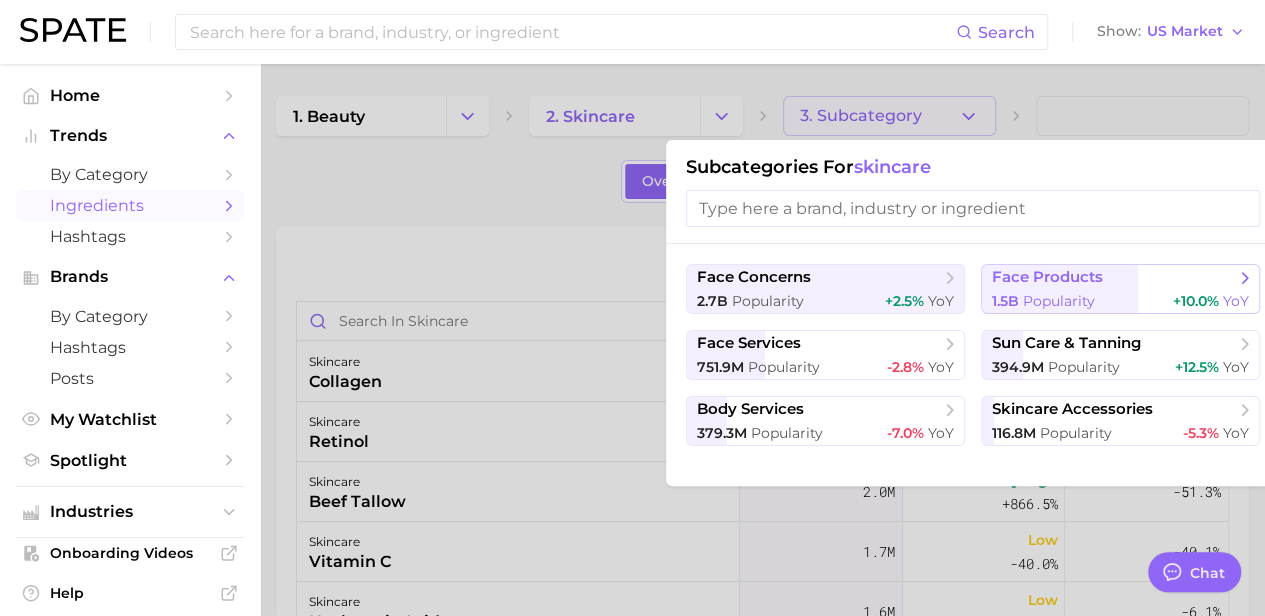 click on "Popularity" at bounding box center [1059, 301] 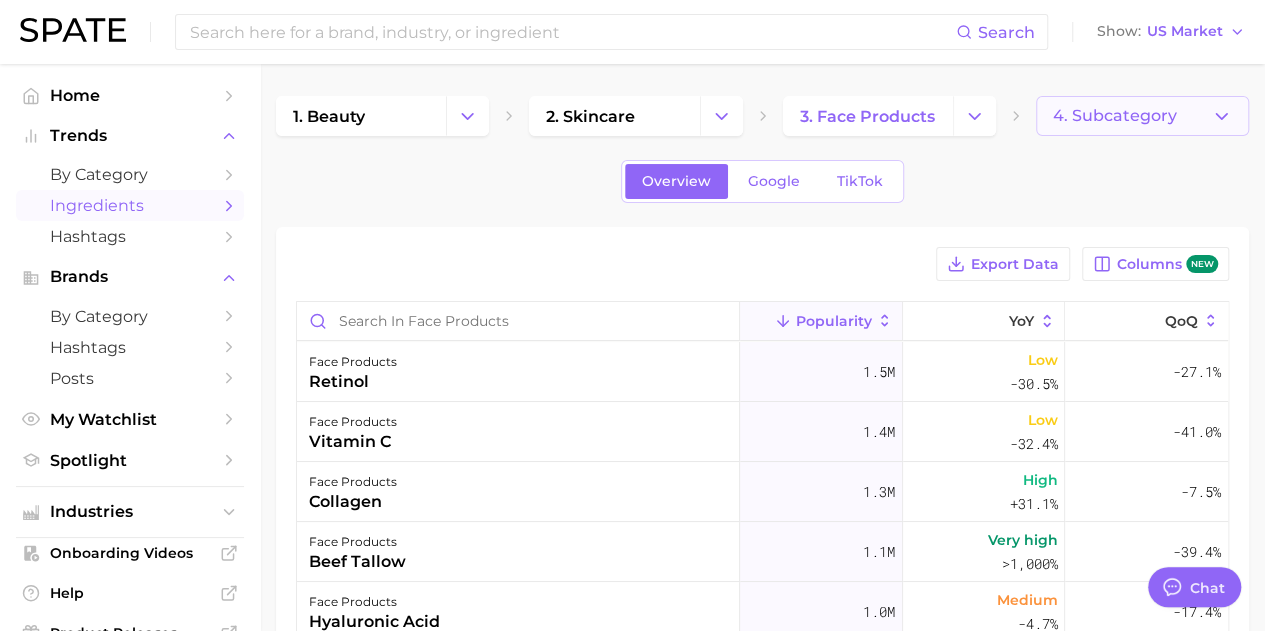 click on "4. Subcategory" at bounding box center (1142, 116) 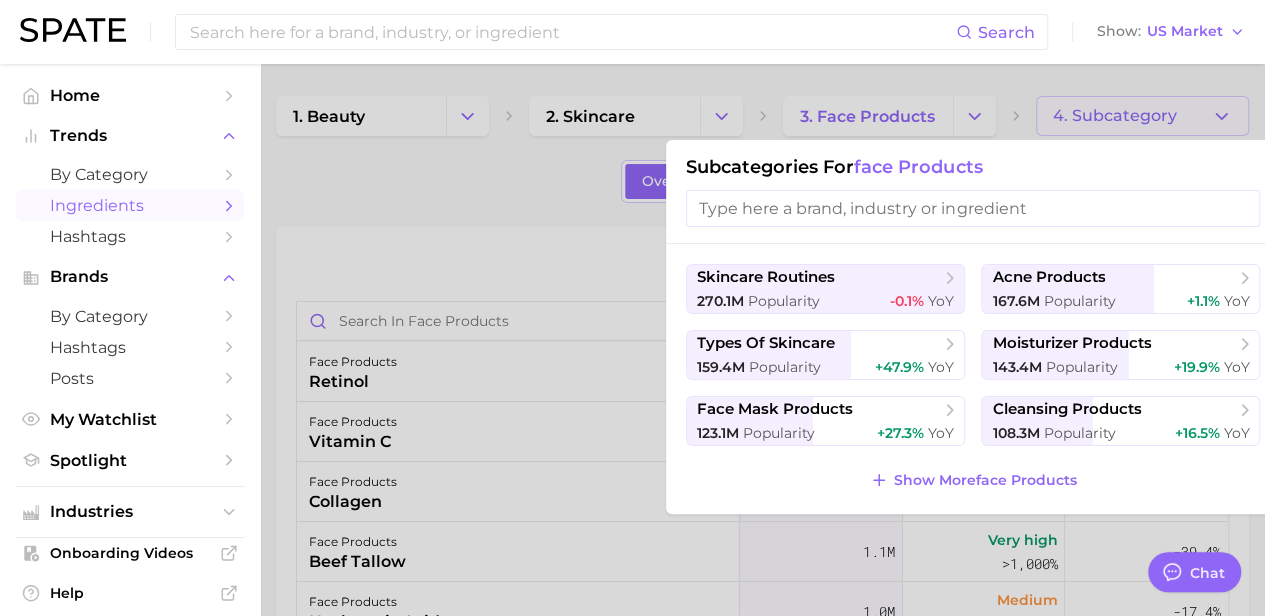 click at bounding box center [973, 208] 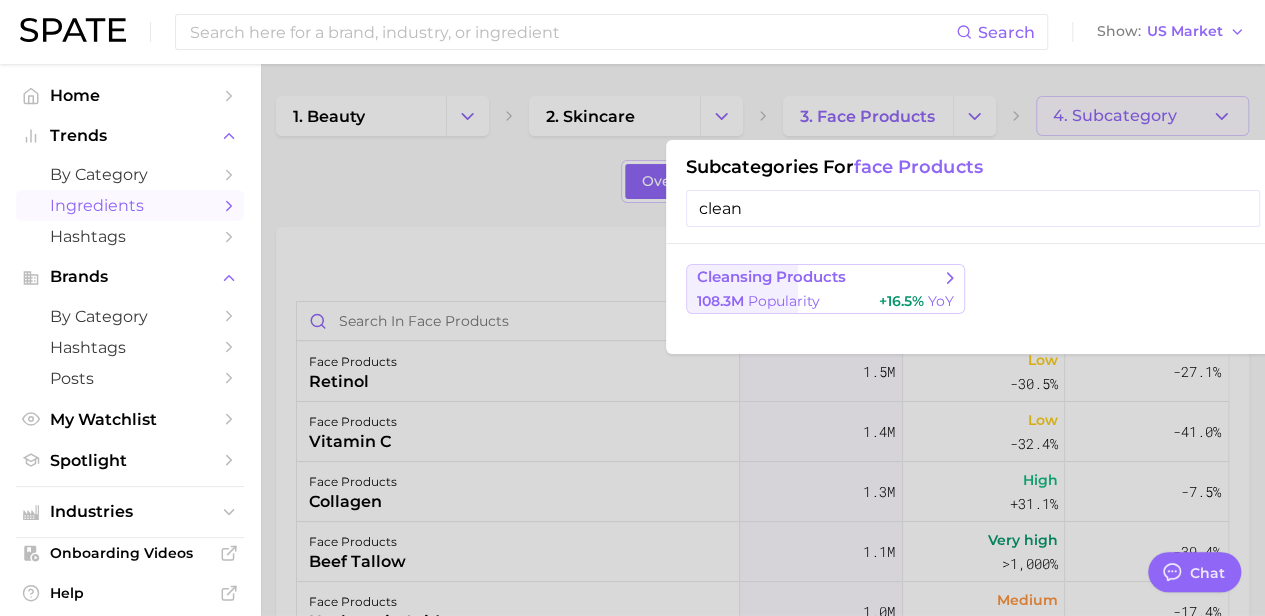 type on "clean" 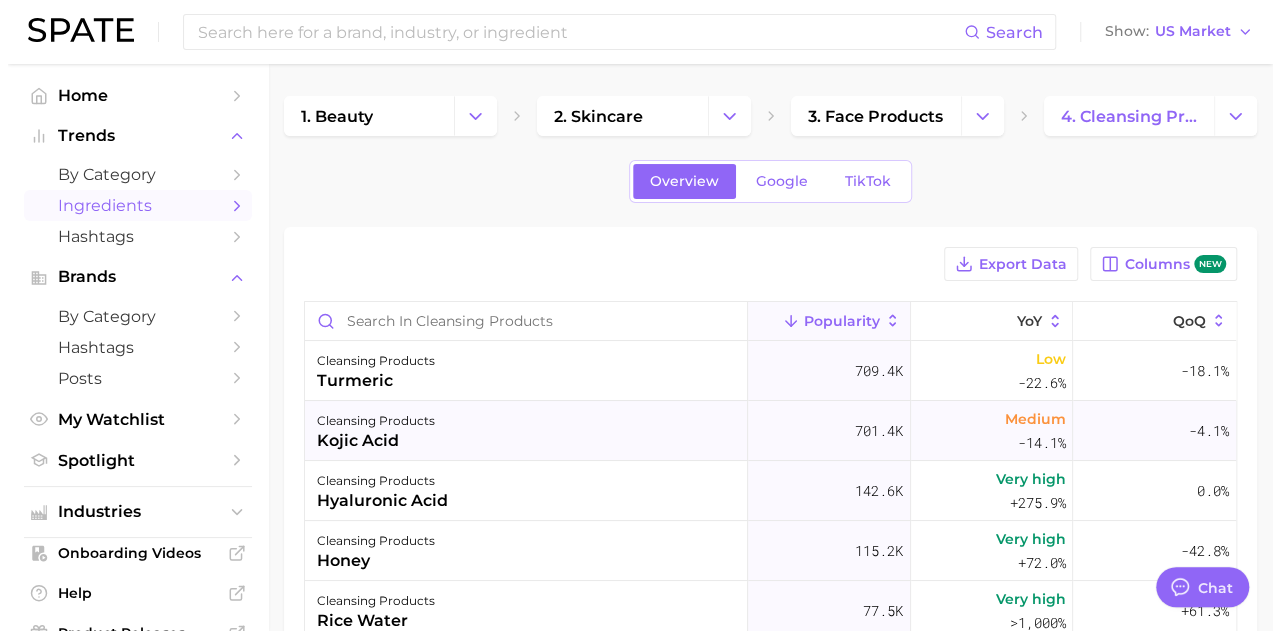scroll, scrollTop: 0, scrollLeft: 0, axis: both 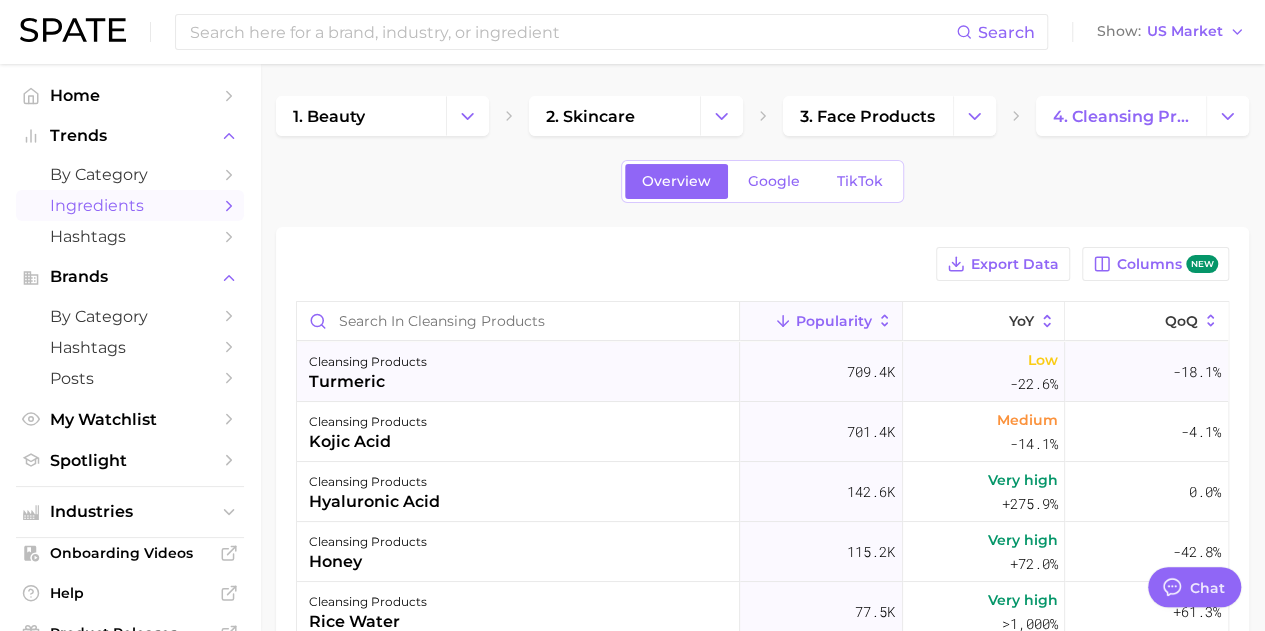 click on "cleansing products turmeric" at bounding box center [518, 372] 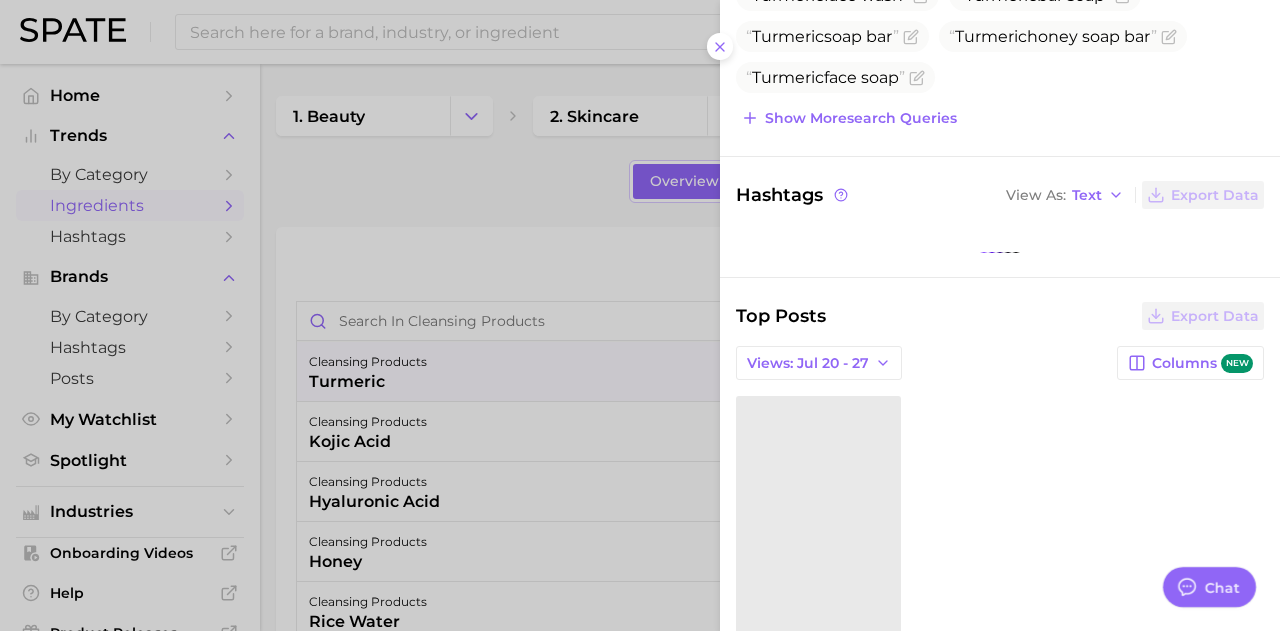 scroll, scrollTop: 400, scrollLeft: 0, axis: vertical 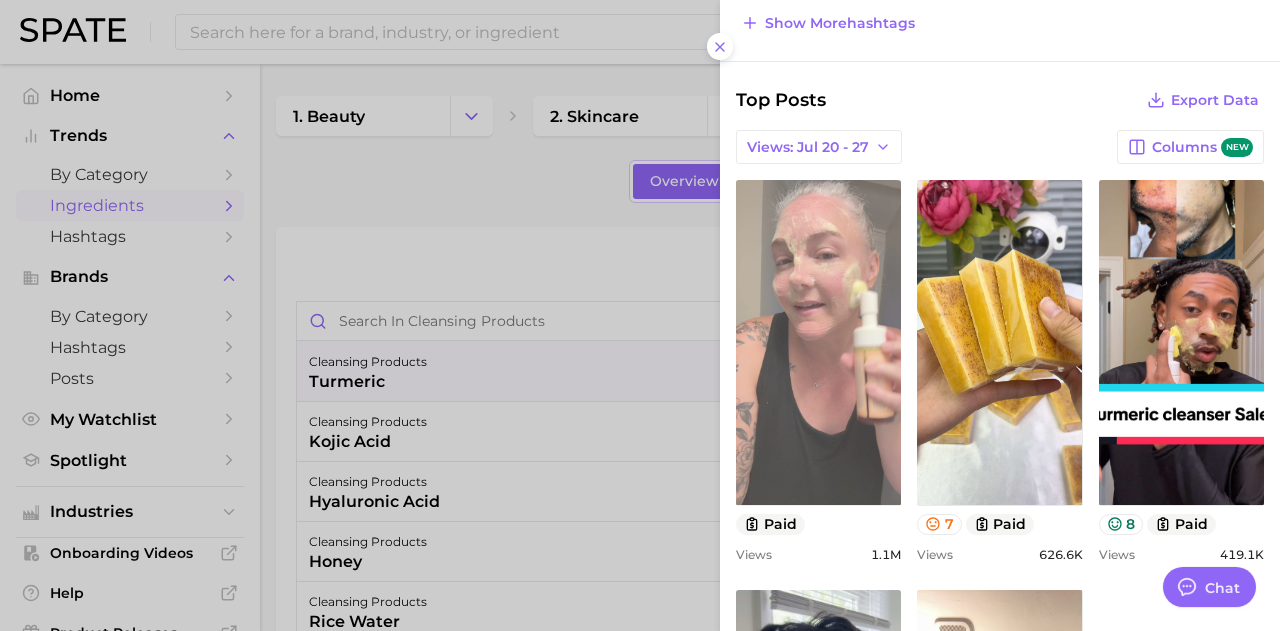click on "view post on TikTok" at bounding box center (818, 342) 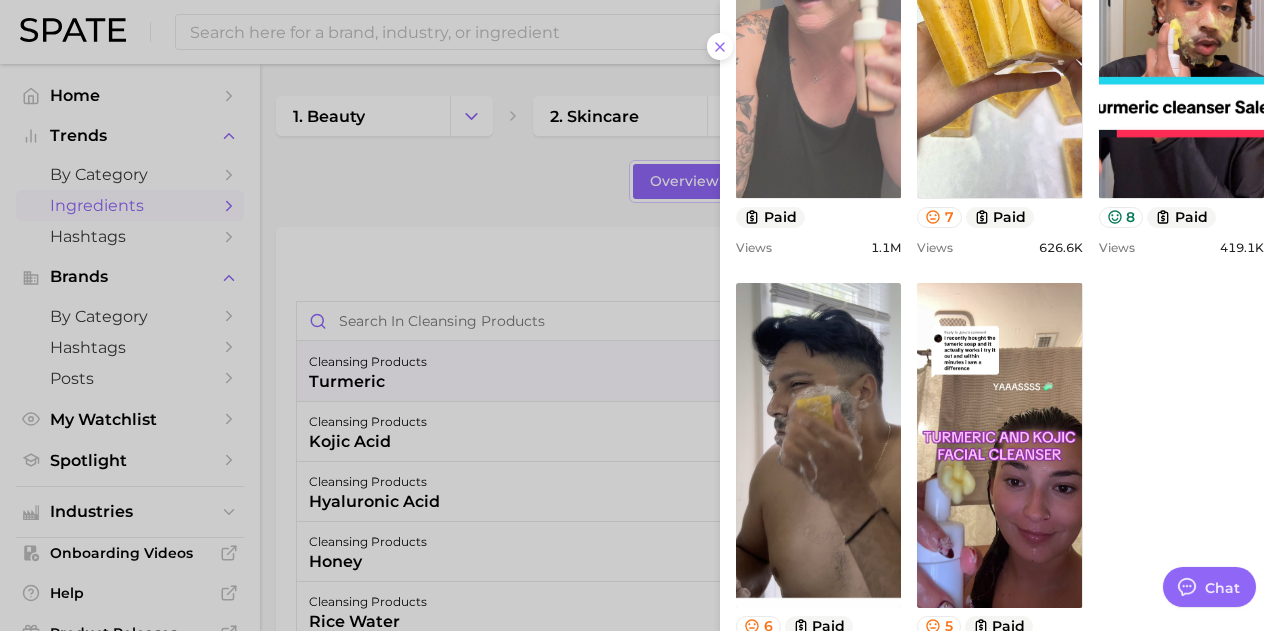 scroll, scrollTop: 900, scrollLeft: 0, axis: vertical 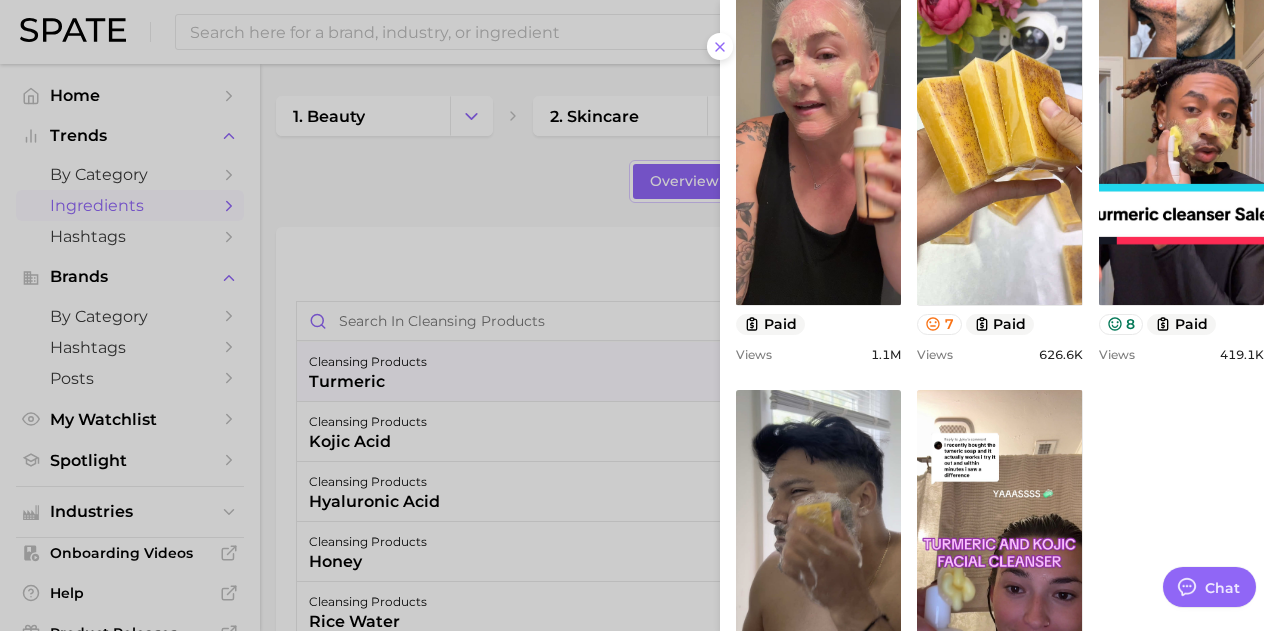 click at bounding box center (640, 315) 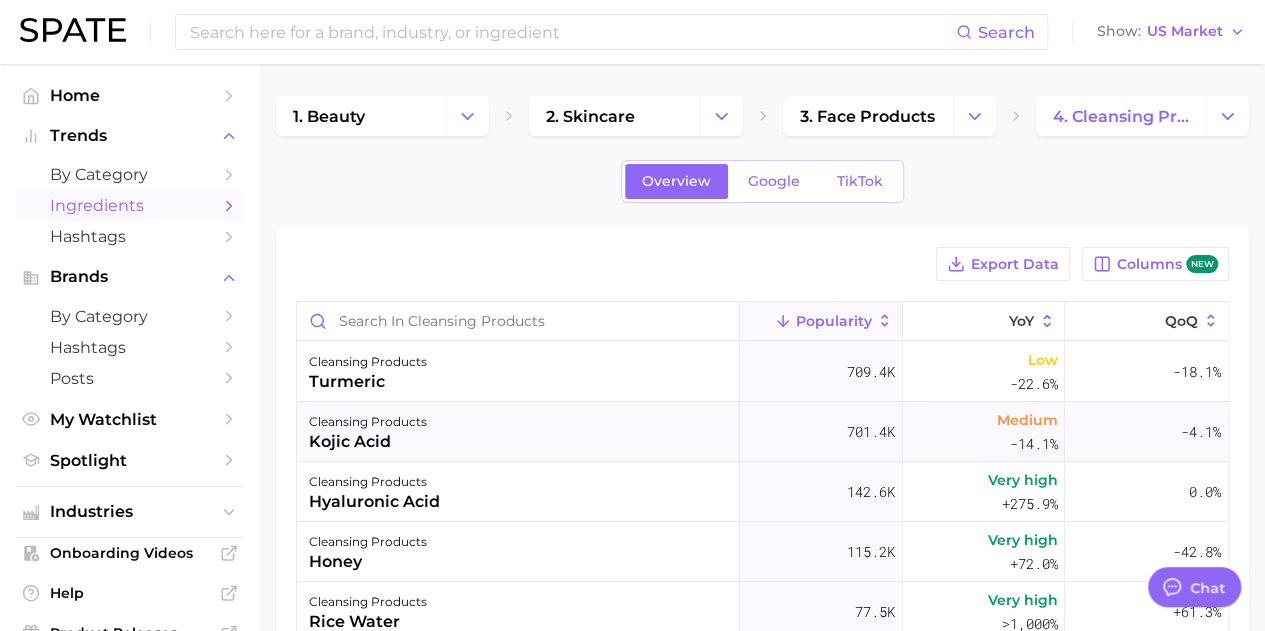 click on "kojic acid" at bounding box center [368, 442] 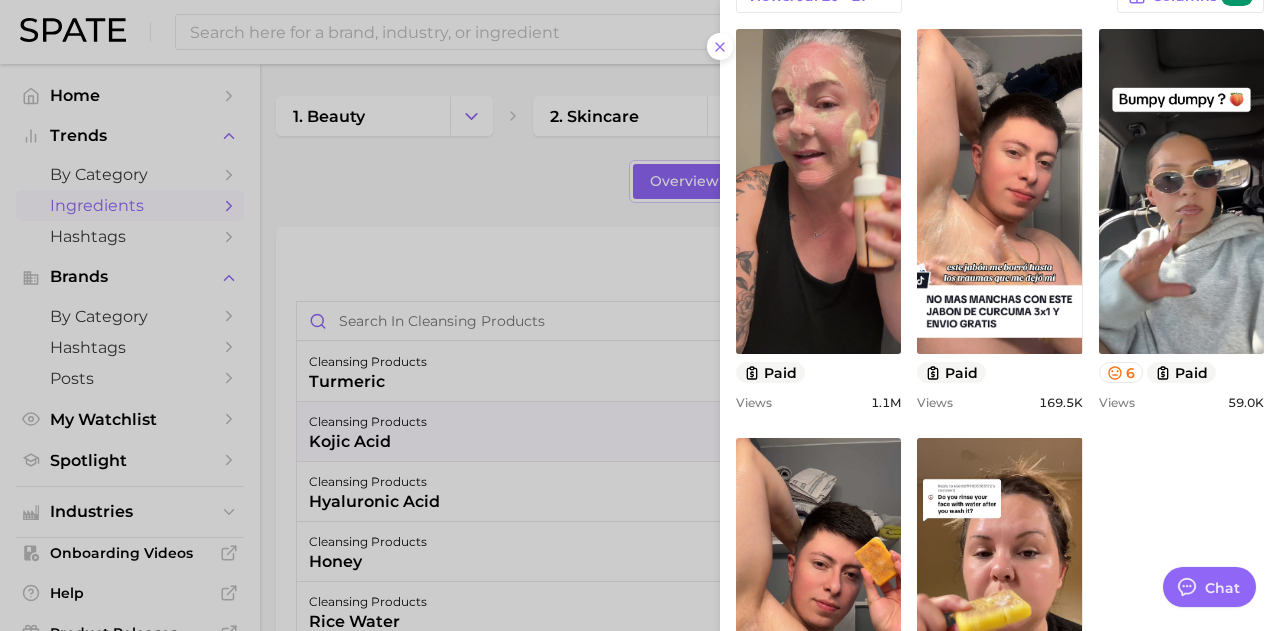 scroll, scrollTop: 0, scrollLeft: 0, axis: both 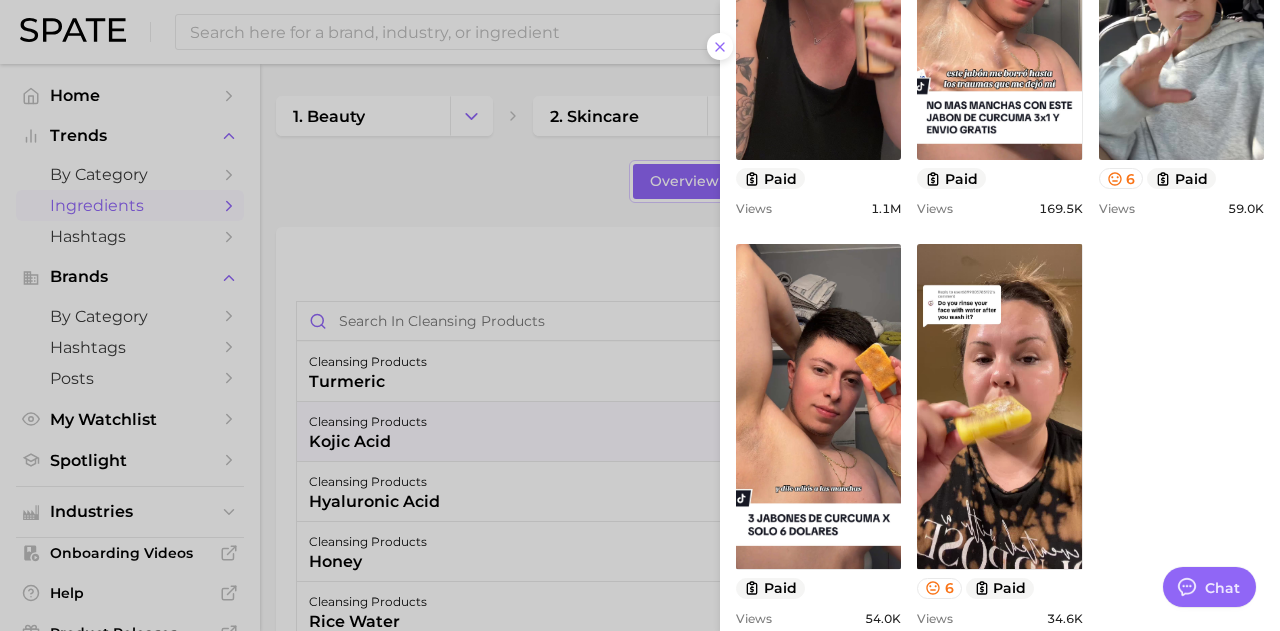 click at bounding box center (640, 315) 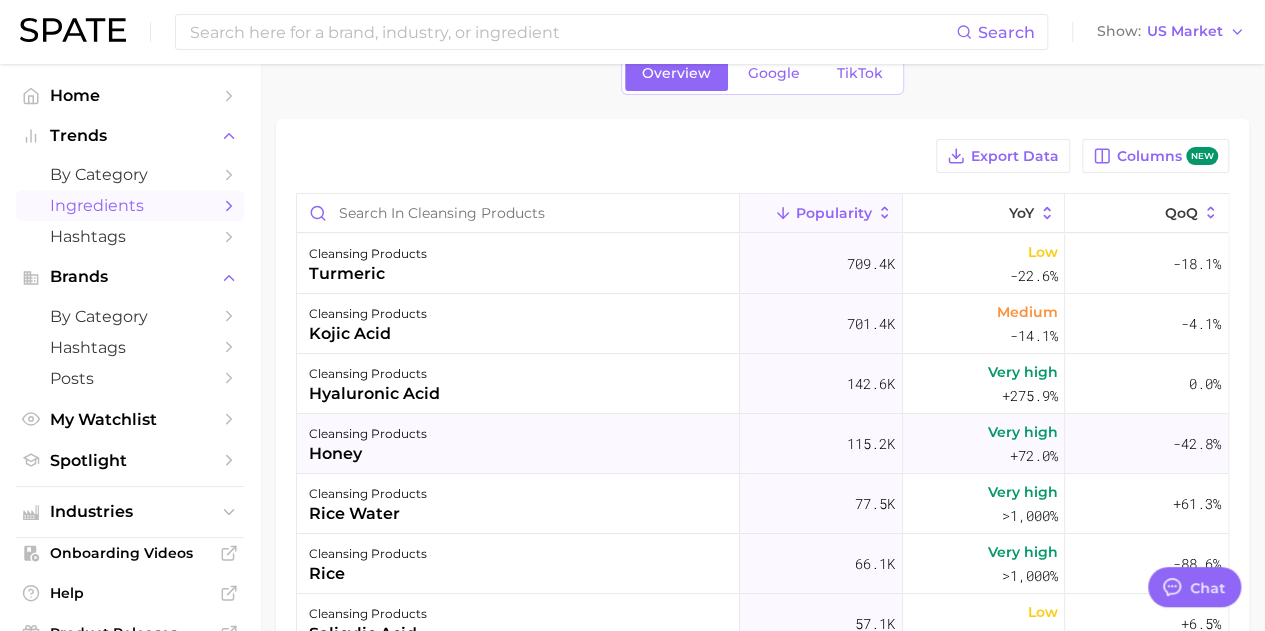 scroll, scrollTop: 200, scrollLeft: 0, axis: vertical 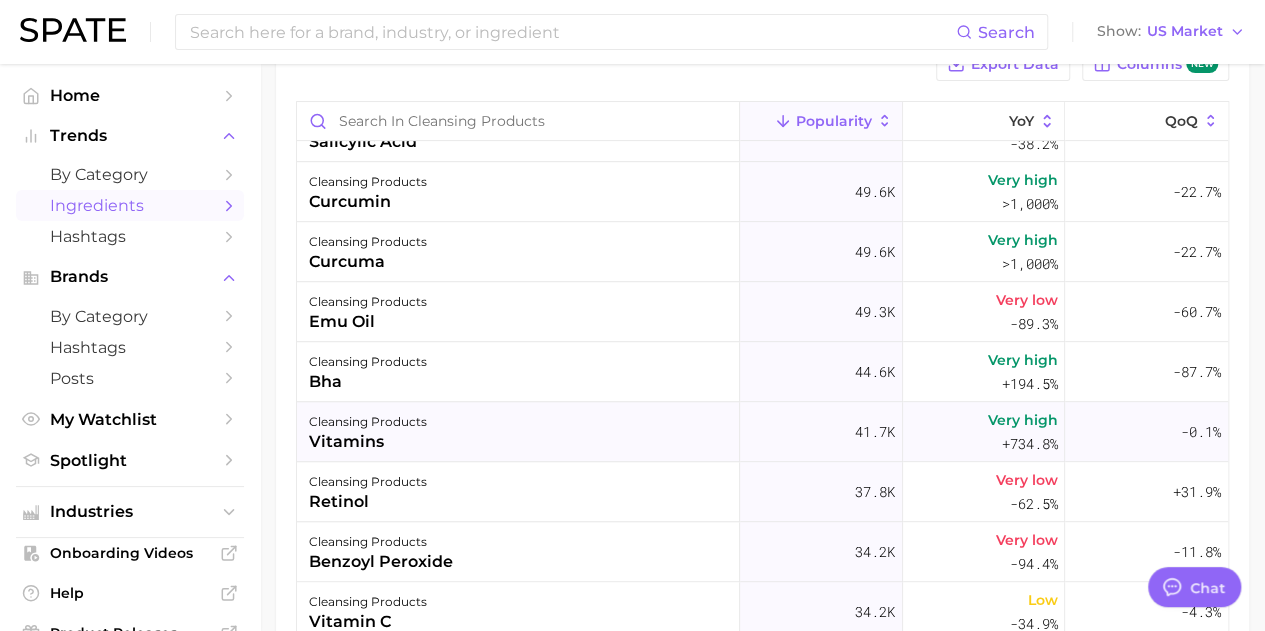 click on "vitamins" at bounding box center (368, 442) 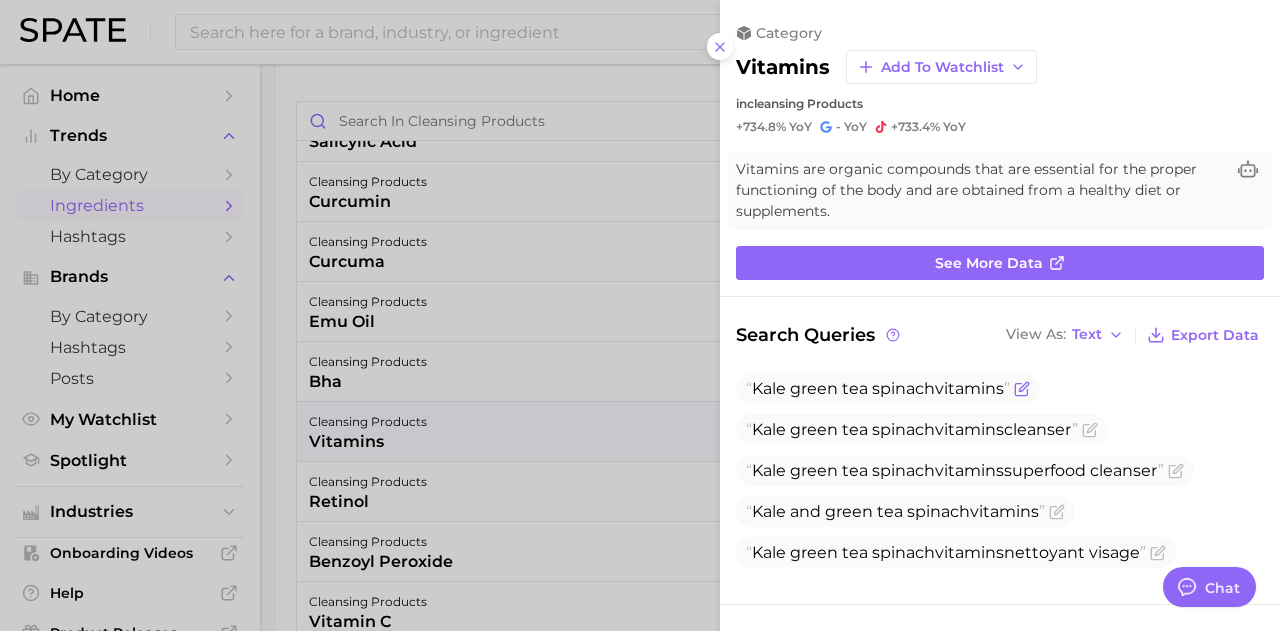 scroll, scrollTop: 0, scrollLeft: 0, axis: both 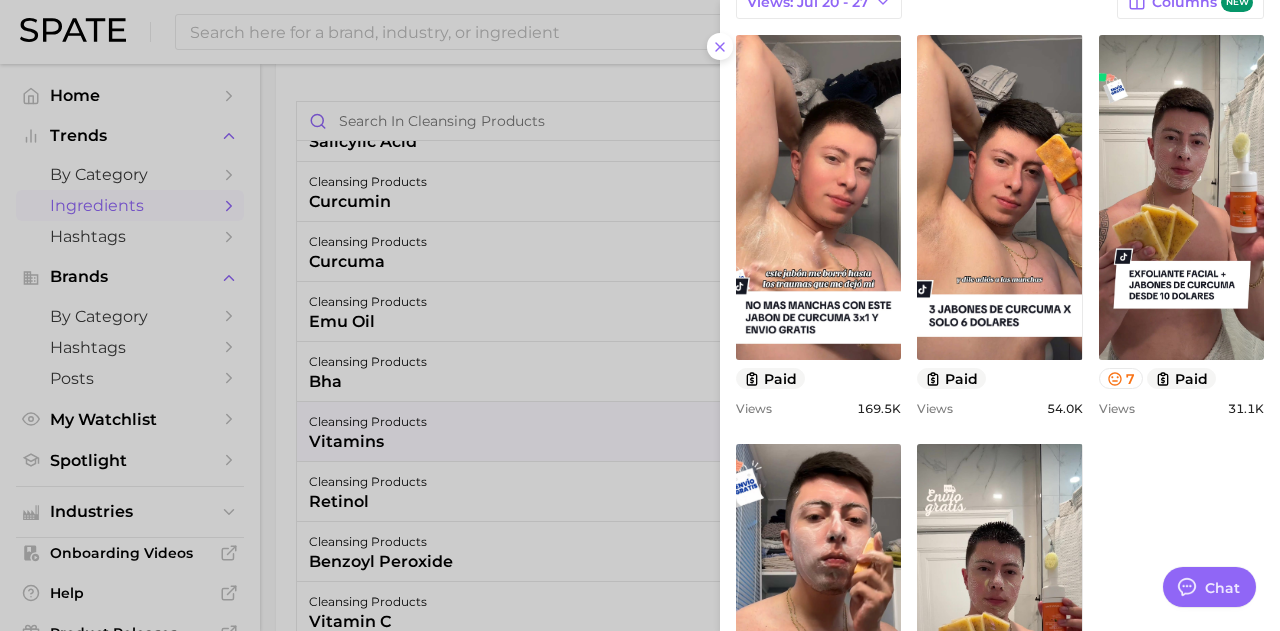 click at bounding box center (640, 315) 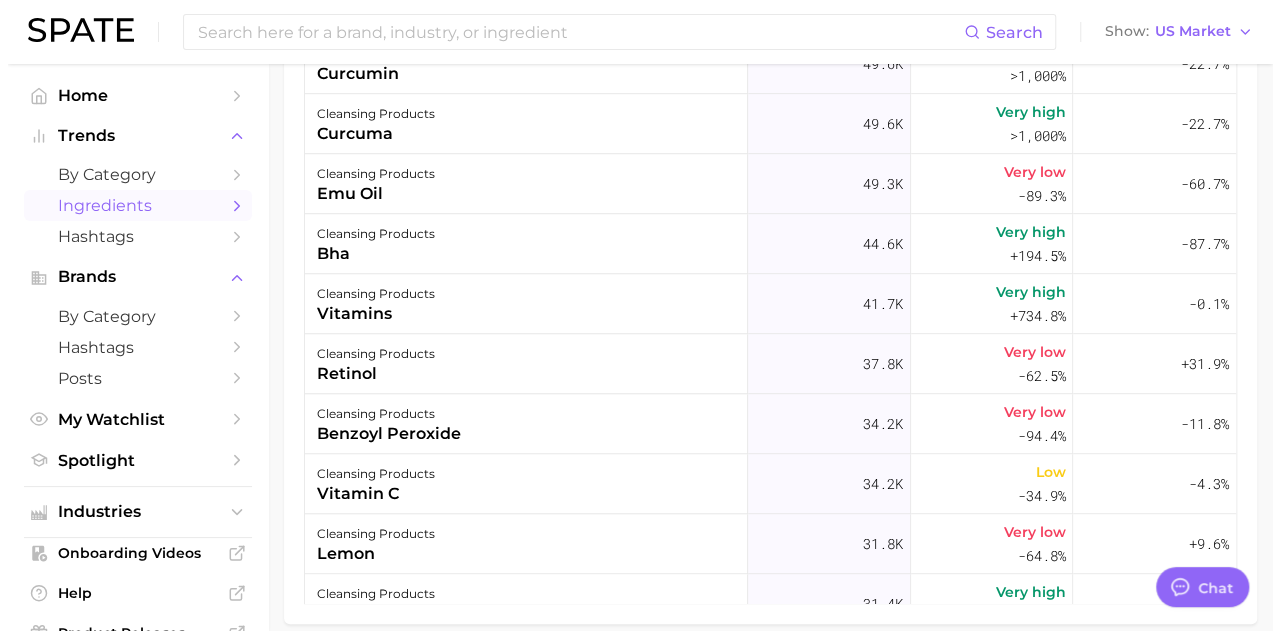 scroll, scrollTop: 400, scrollLeft: 0, axis: vertical 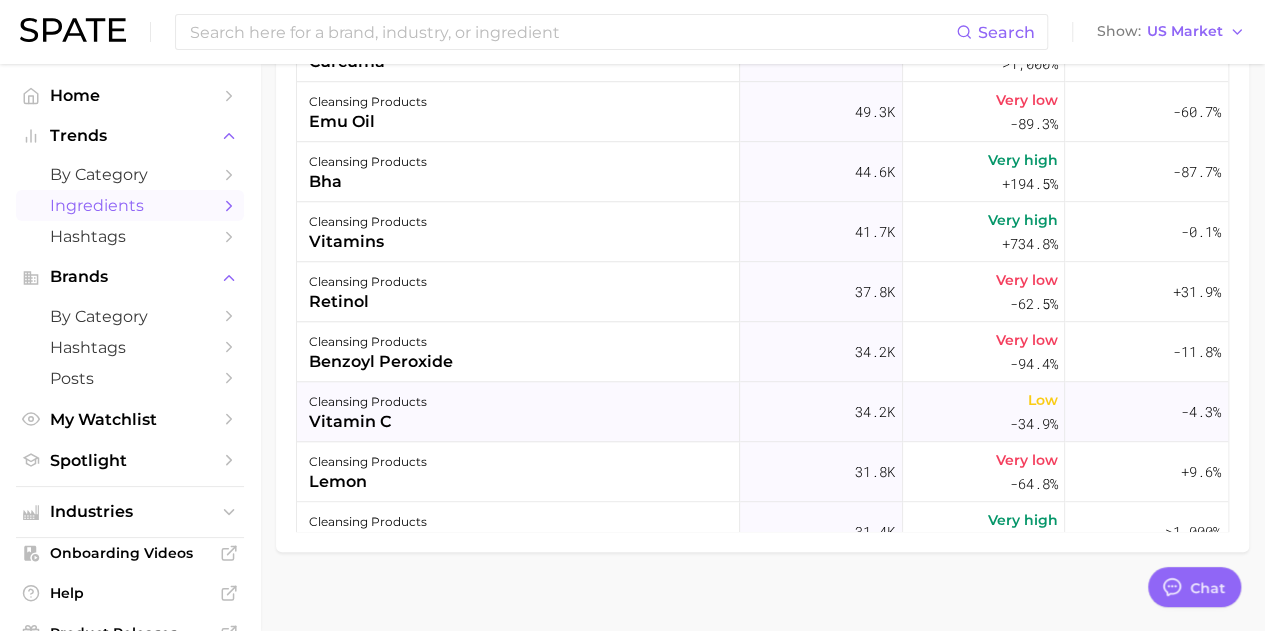 click on "vitamin c" at bounding box center (368, 422) 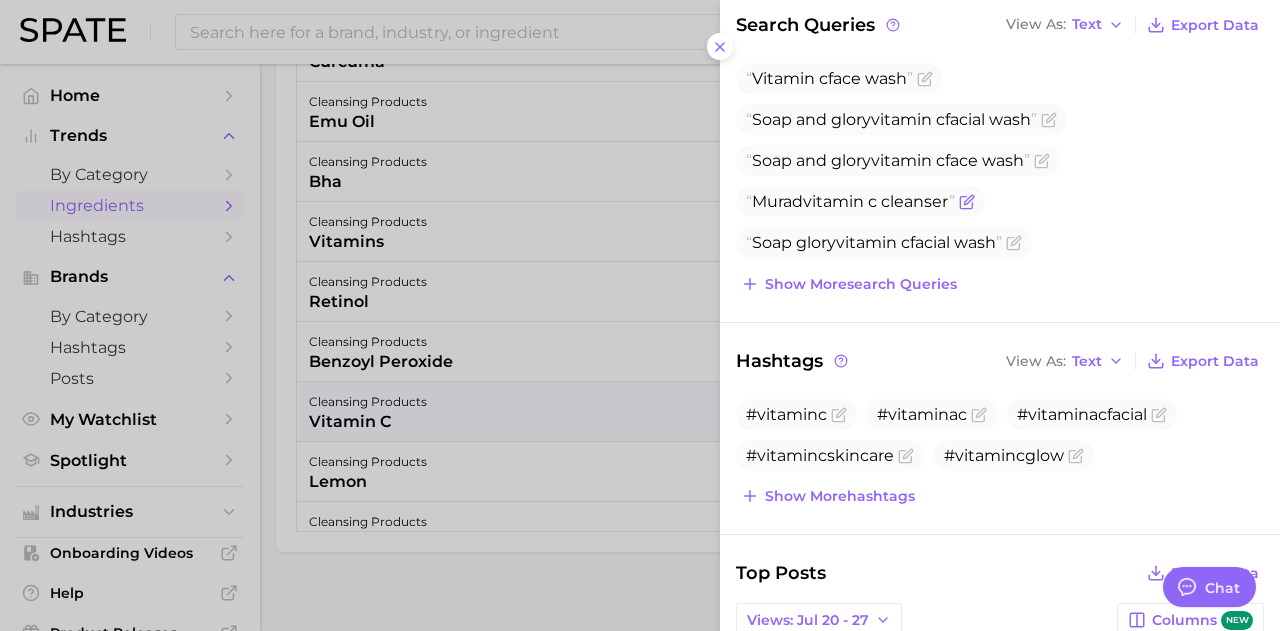 scroll, scrollTop: 400, scrollLeft: 0, axis: vertical 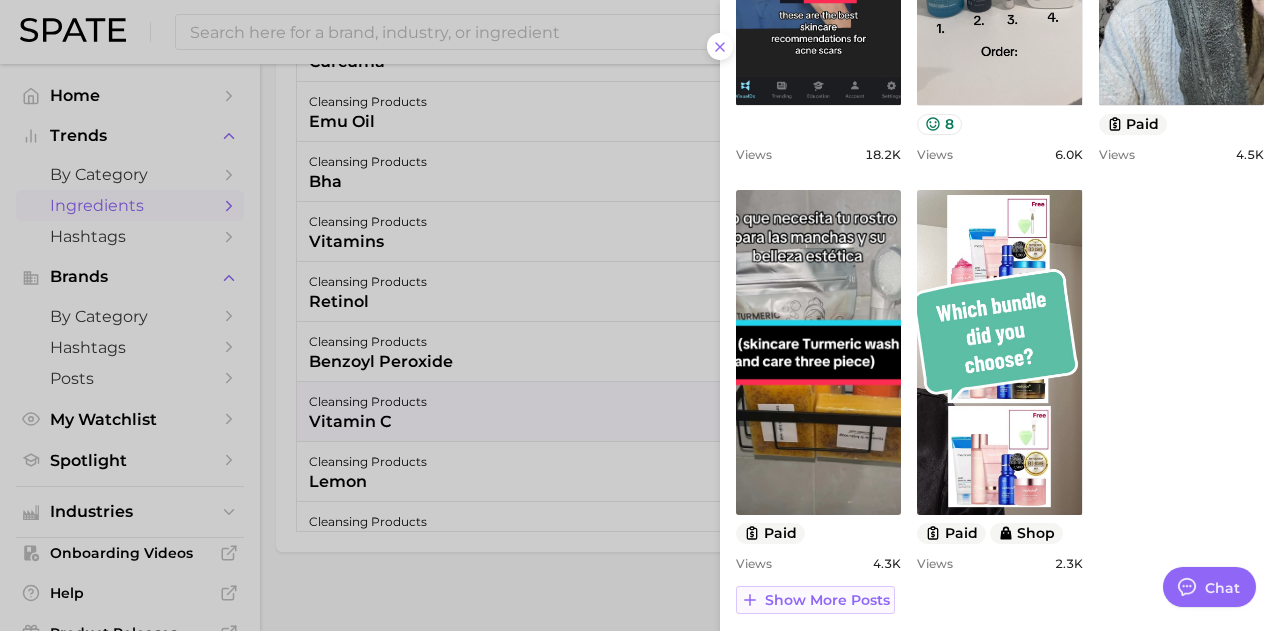 click on "Show more posts" at bounding box center [827, 600] 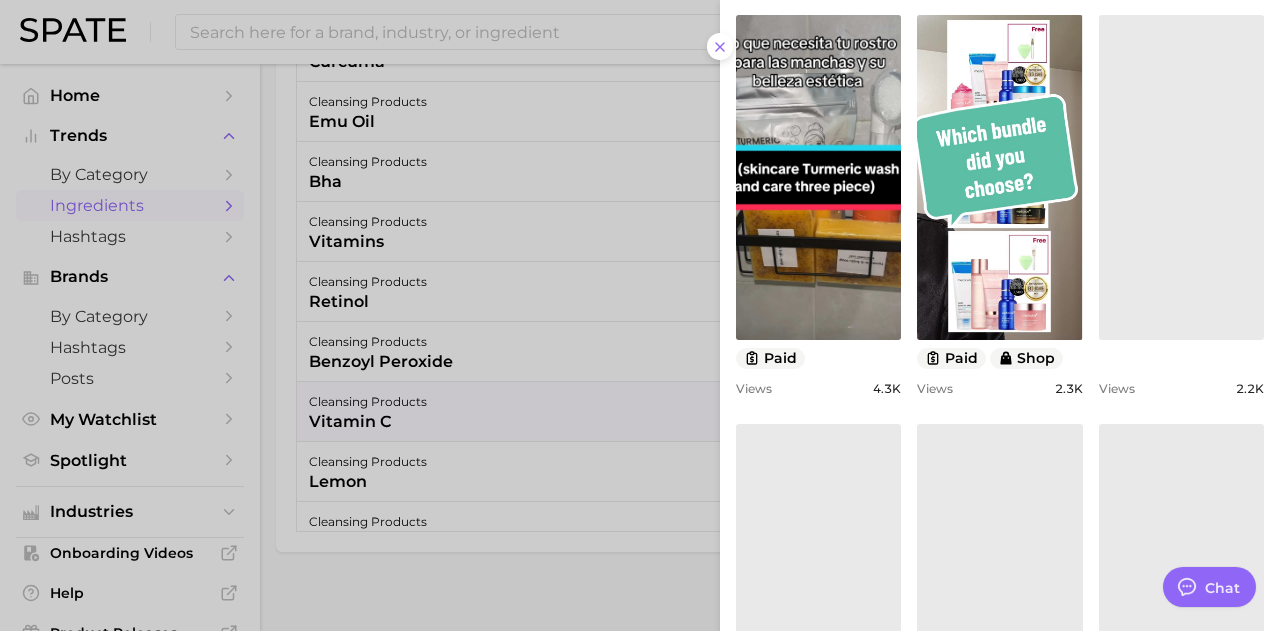 scroll, scrollTop: 1483, scrollLeft: 0, axis: vertical 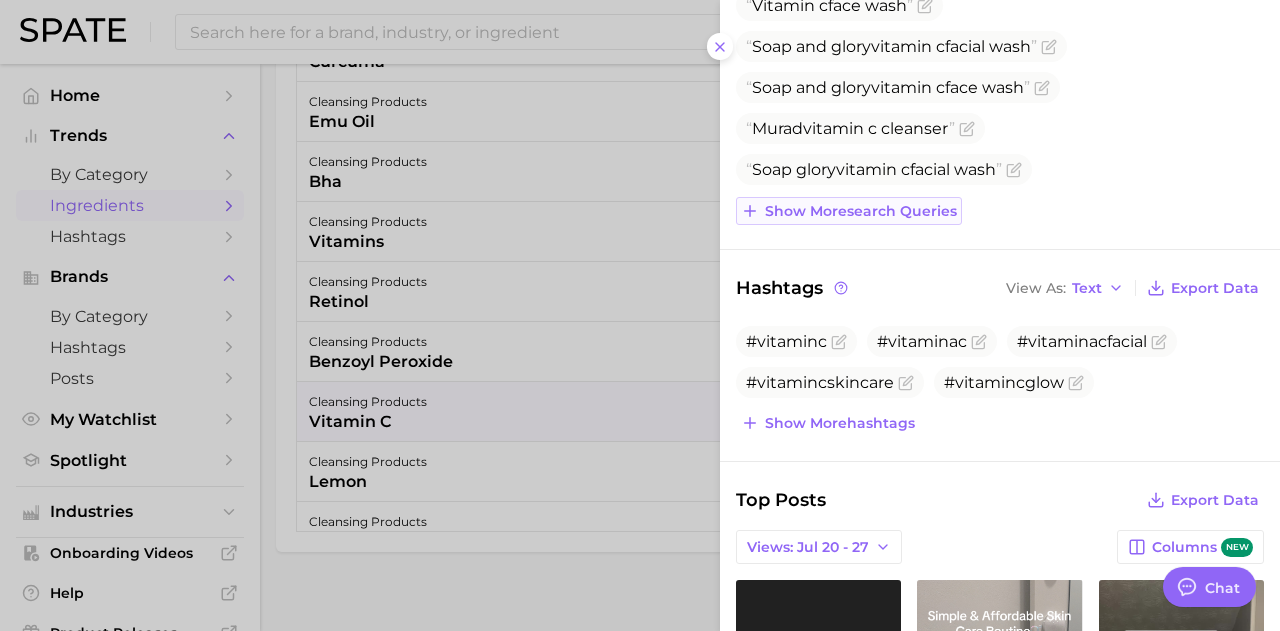 click on "Show more  search queries" at bounding box center [861, 211] 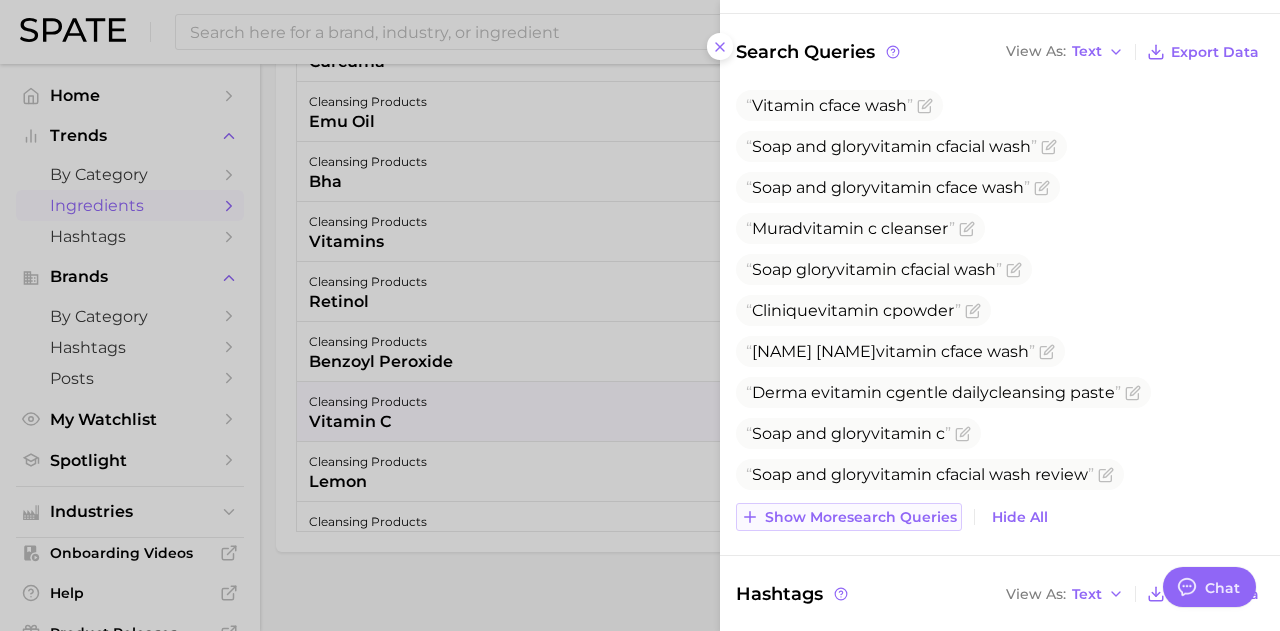 click on "Show more  search queries" at bounding box center (861, 517) 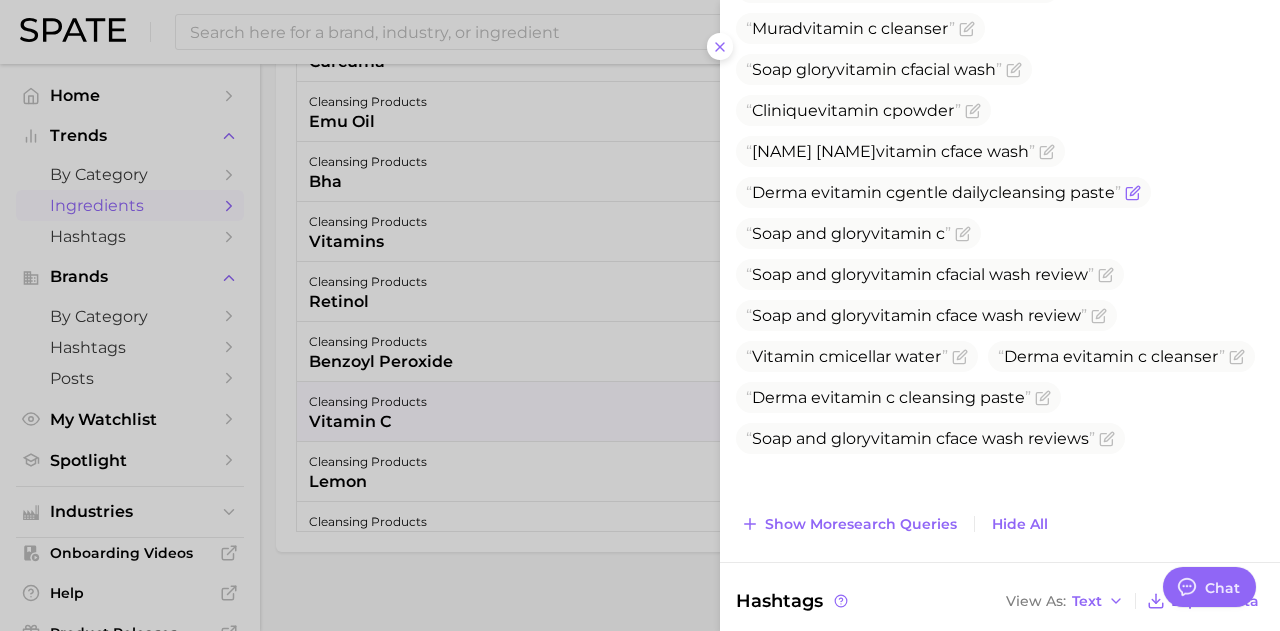 click on "Derma e  vitamin   c  gentle daily  c leansing paste" at bounding box center (933, 192) 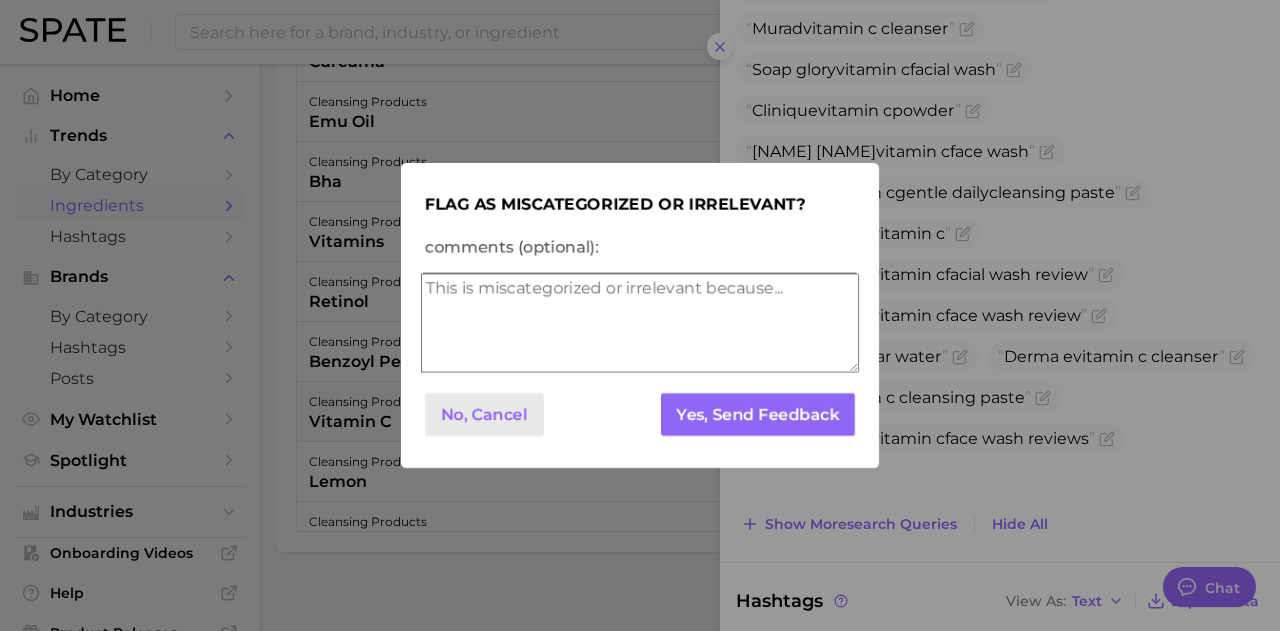 click on "No, Cancel" at bounding box center (484, 414) 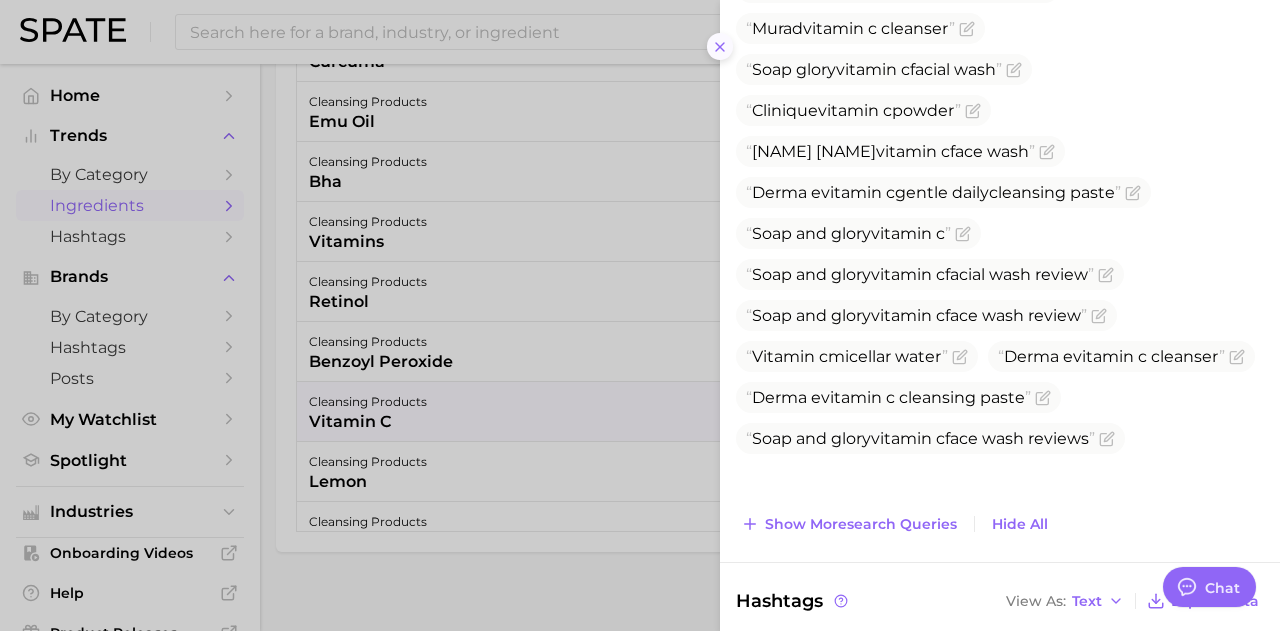 click 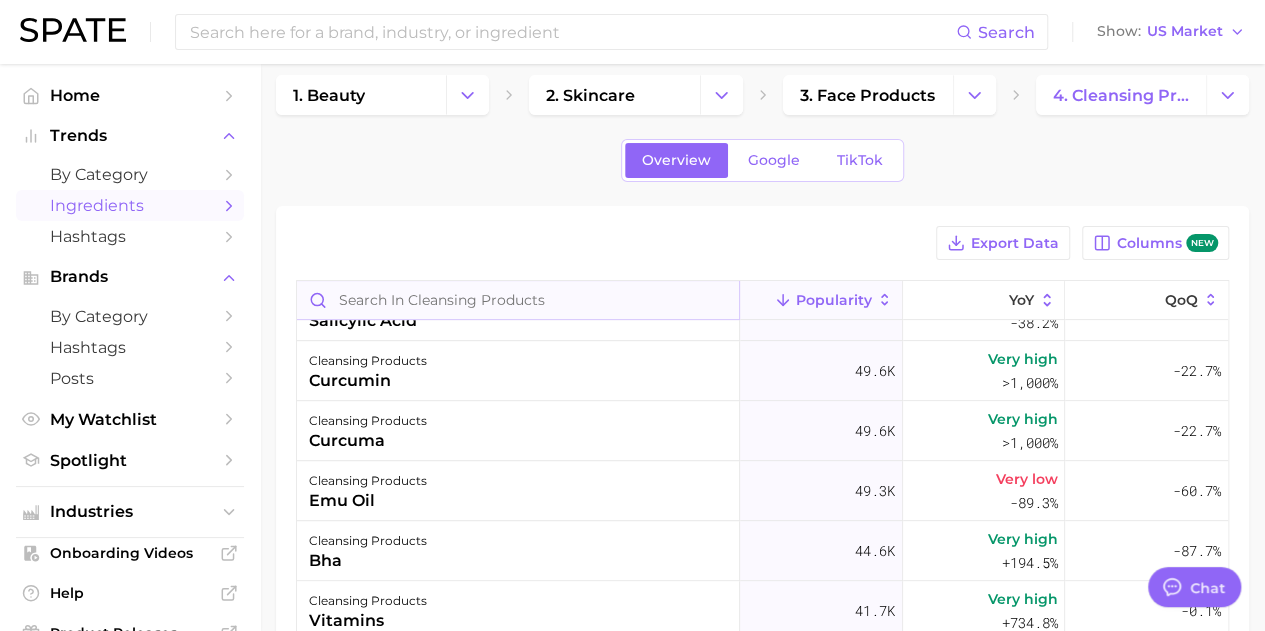 scroll, scrollTop: 0, scrollLeft: 0, axis: both 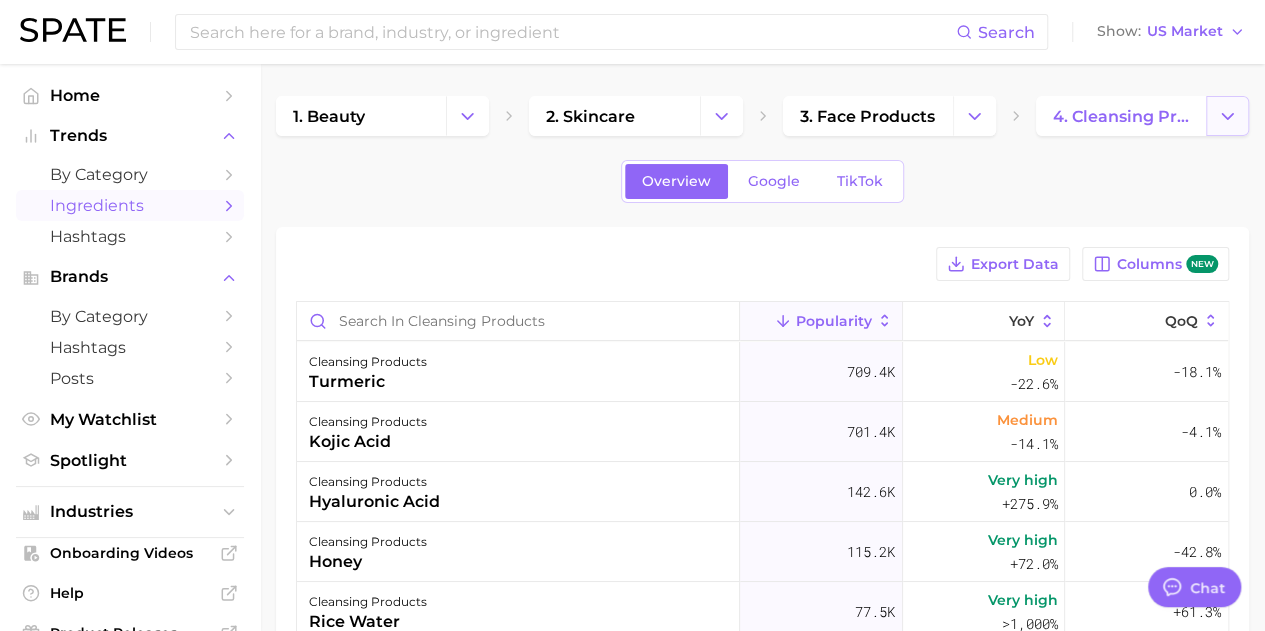 click 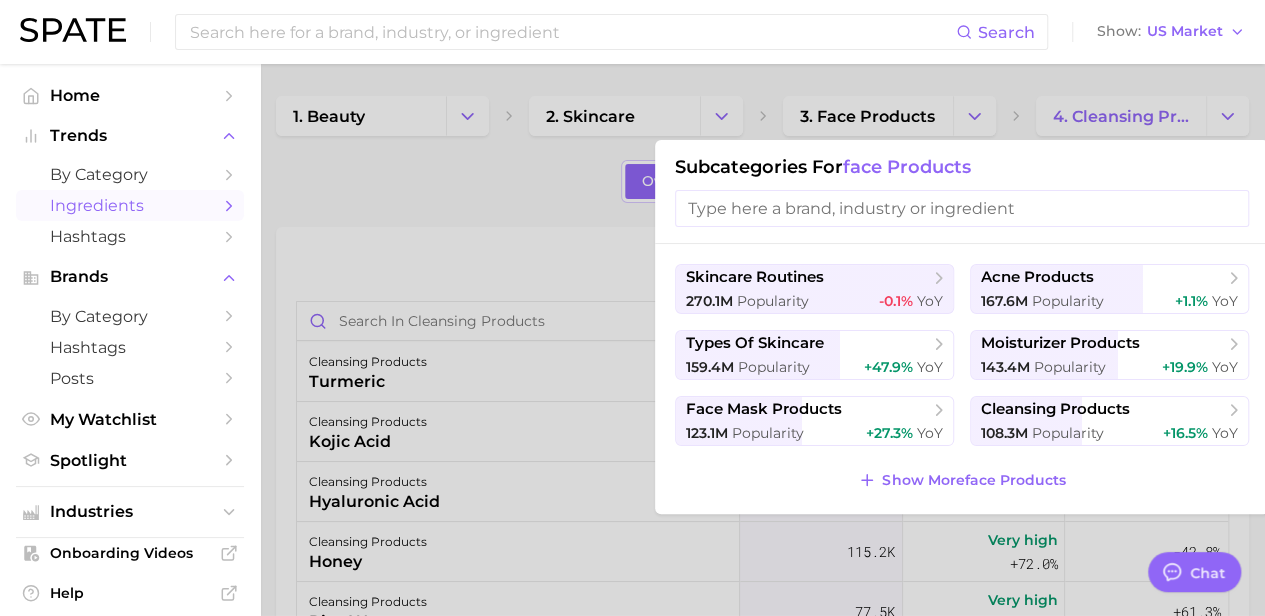 click at bounding box center [962, 208] 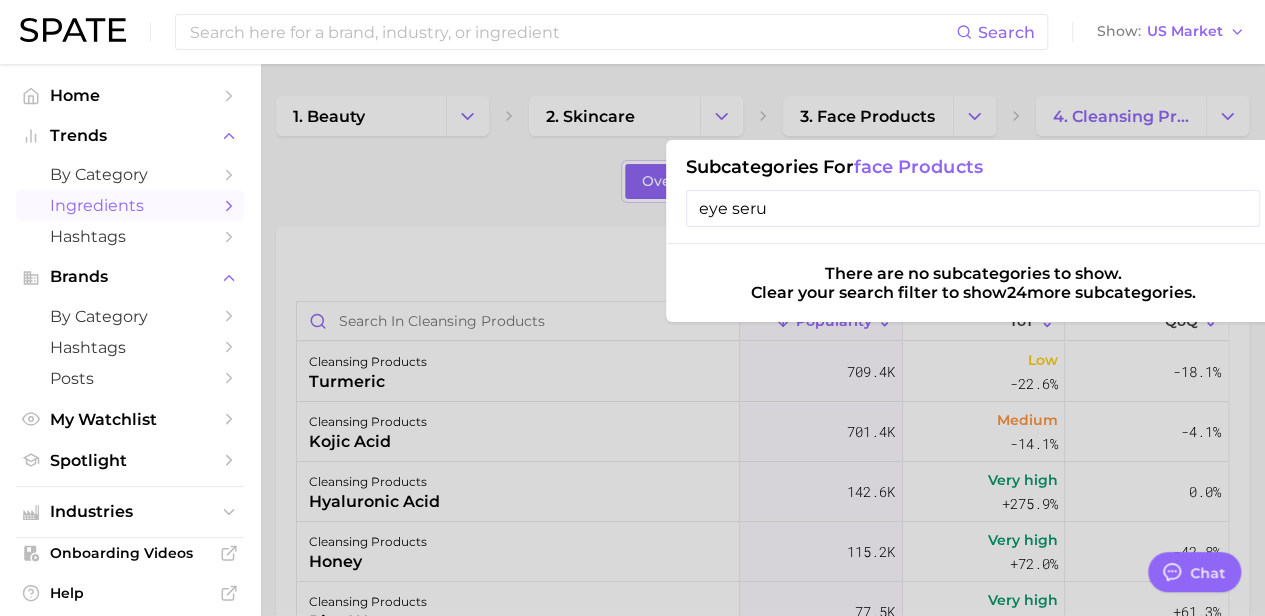 type on "eye serum" 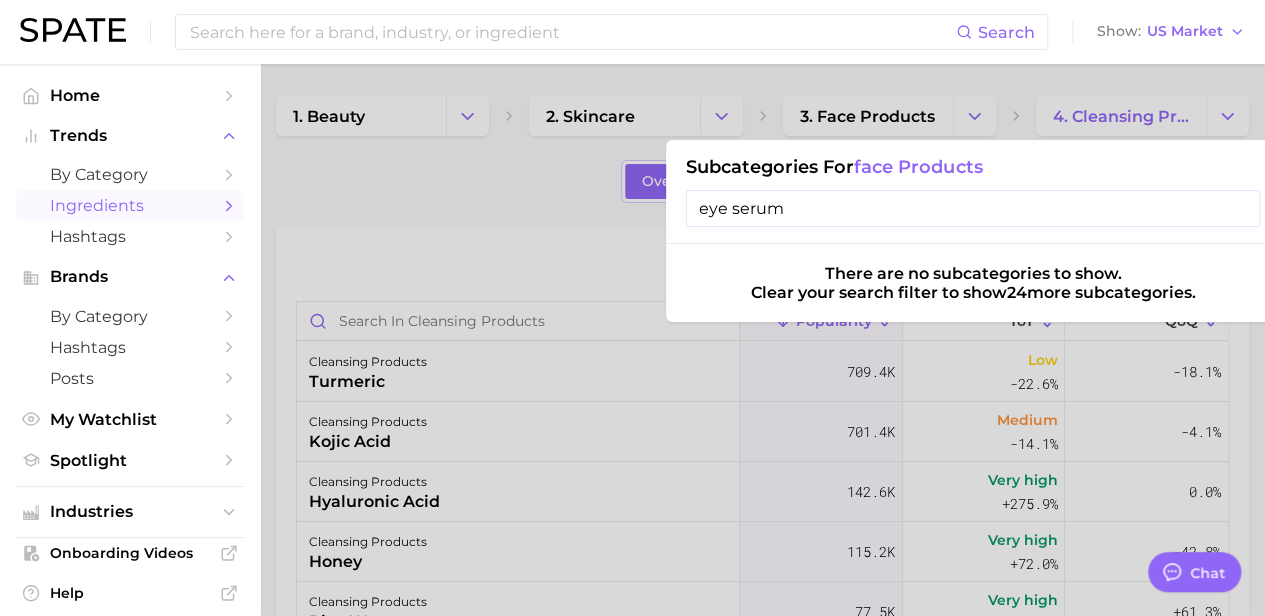 click on "eye serum" at bounding box center (973, 208) 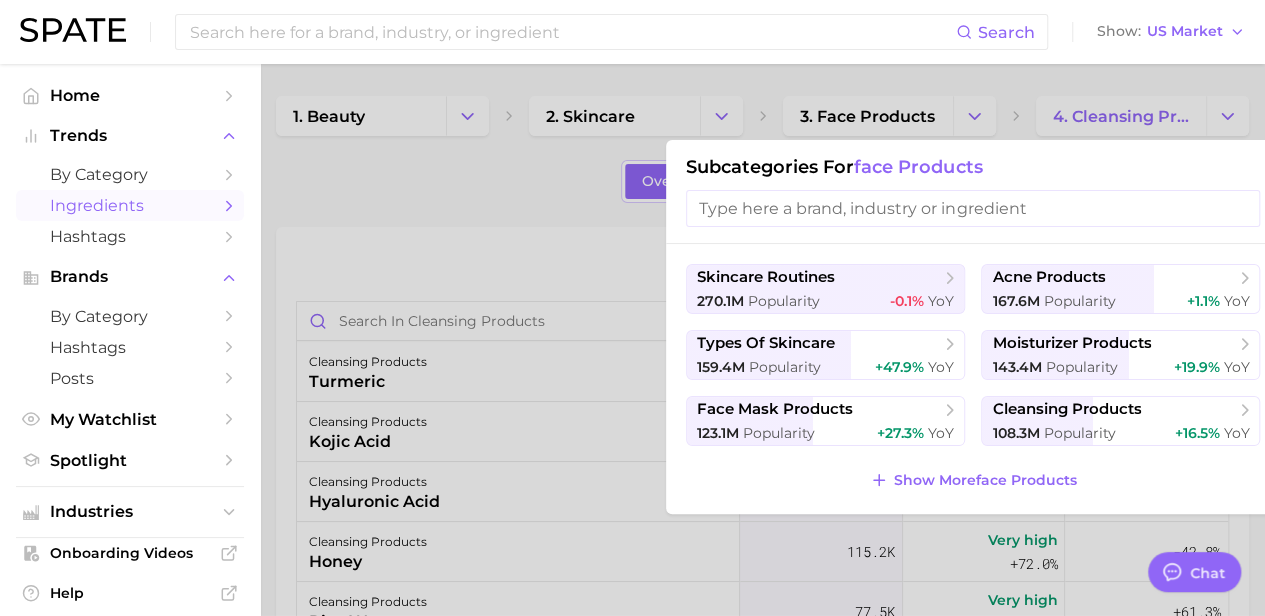 click at bounding box center (632, 308) 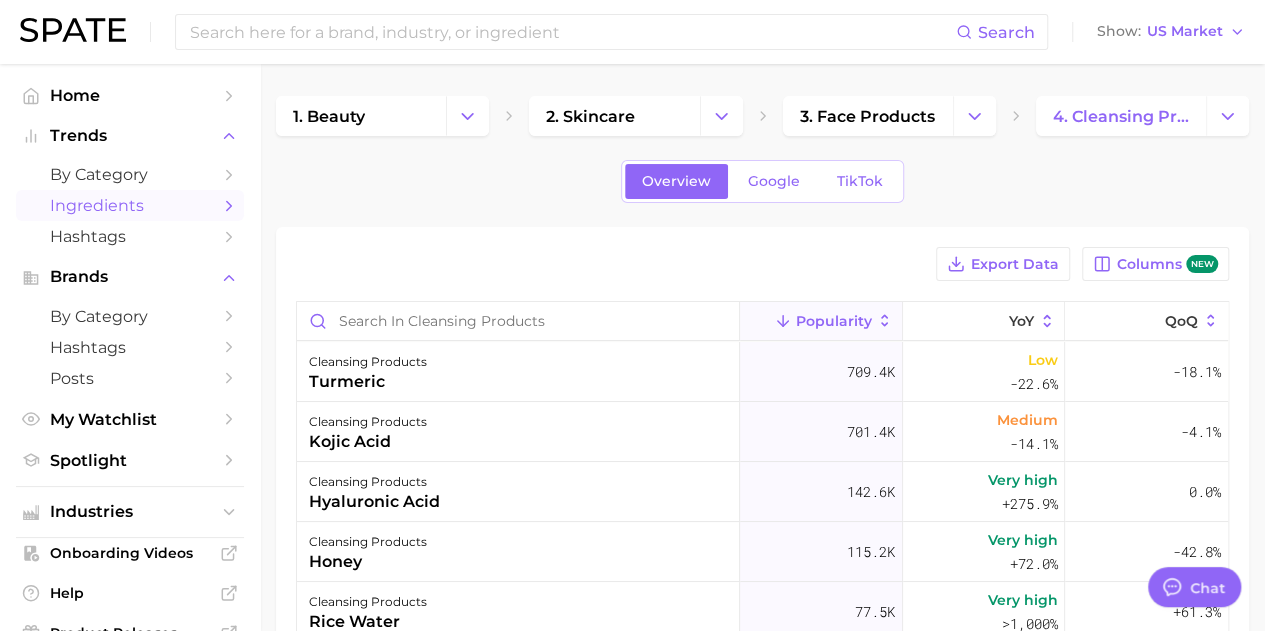 click on "Ingredients" at bounding box center (130, 205) 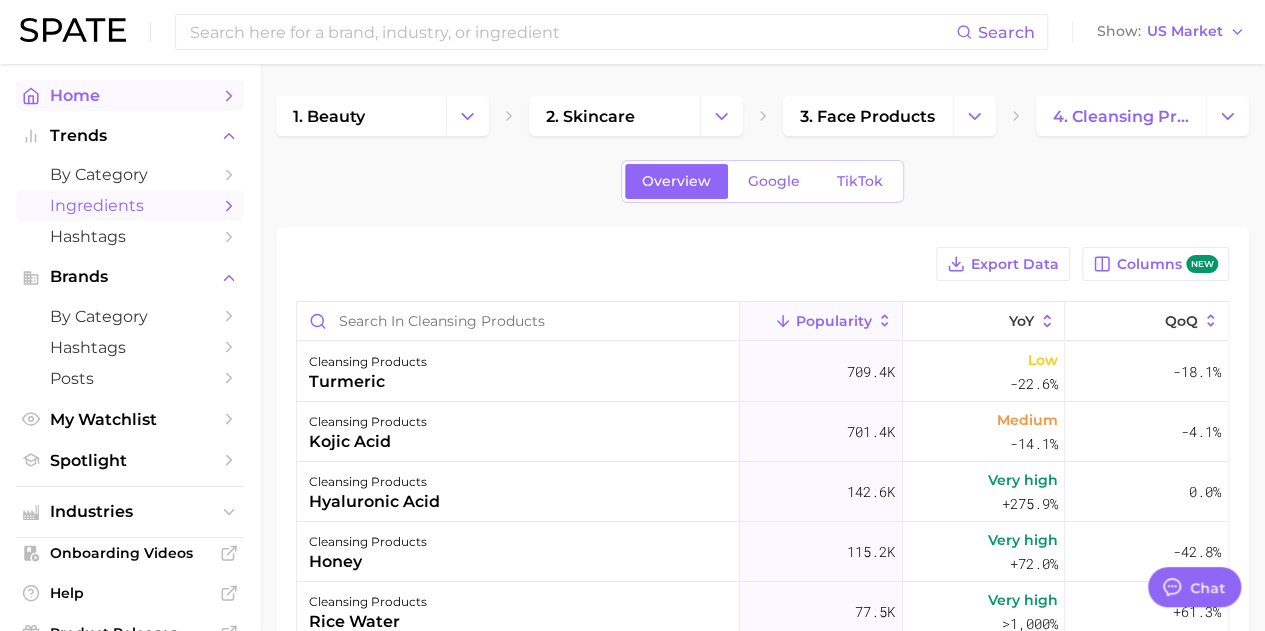 click on "Home" at bounding box center (130, 95) 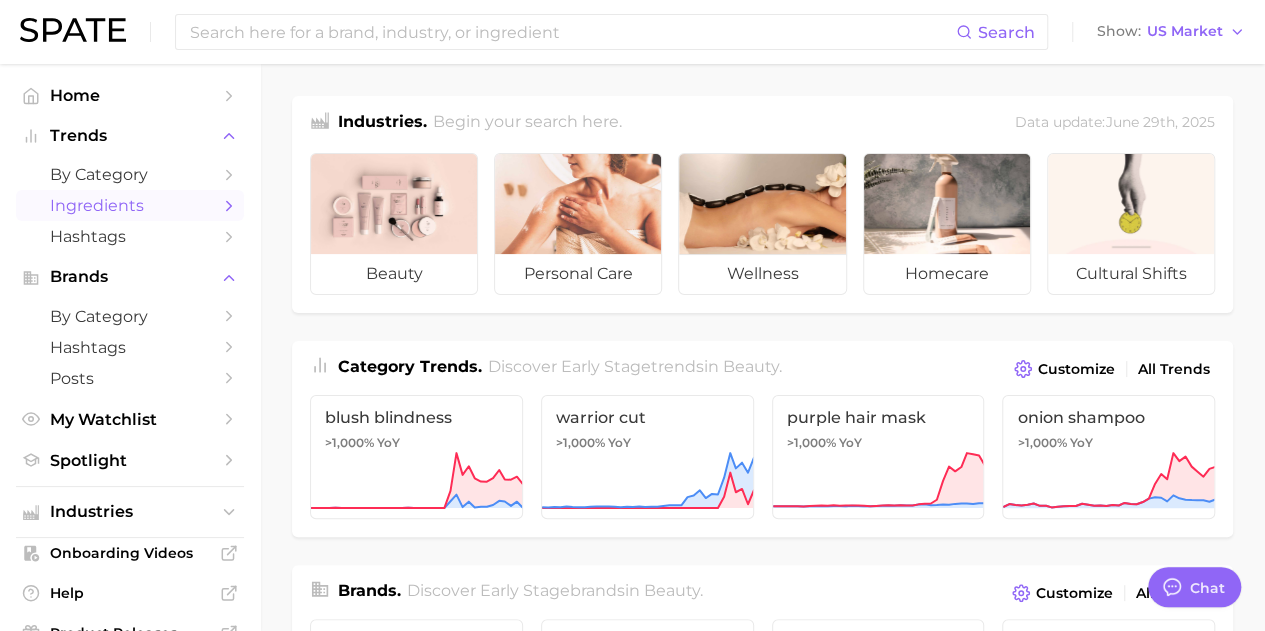 click on "Ingredients" at bounding box center [130, 205] 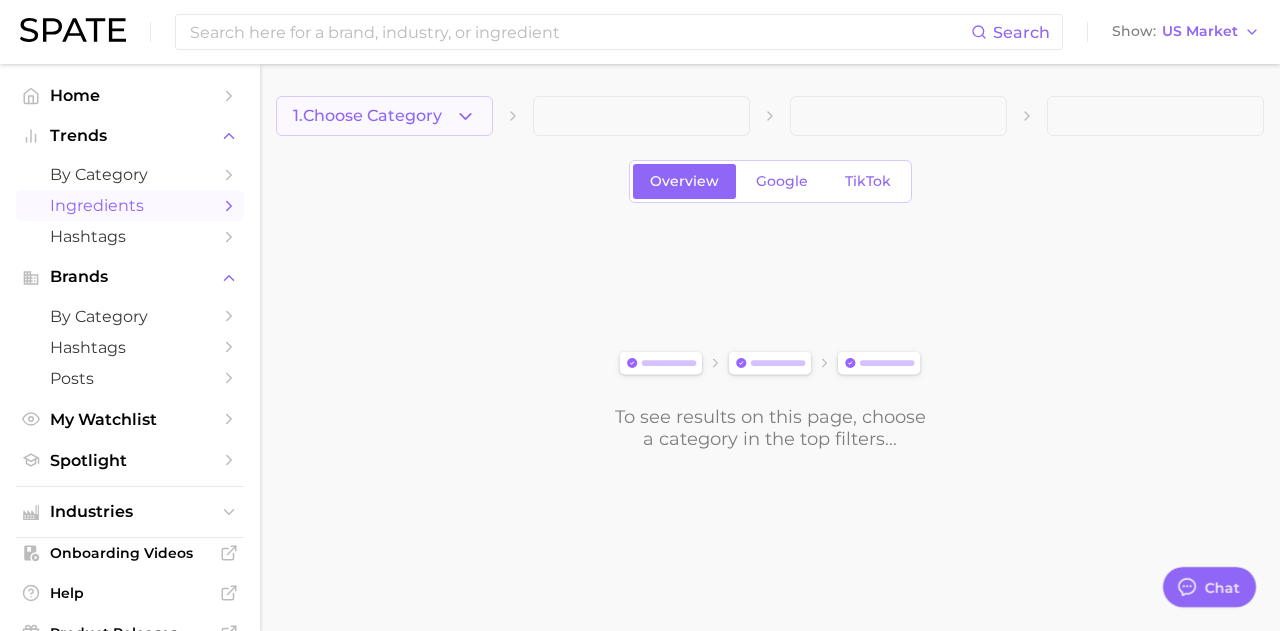 click on "1.  Choose Category" at bounding box center (367, 116) 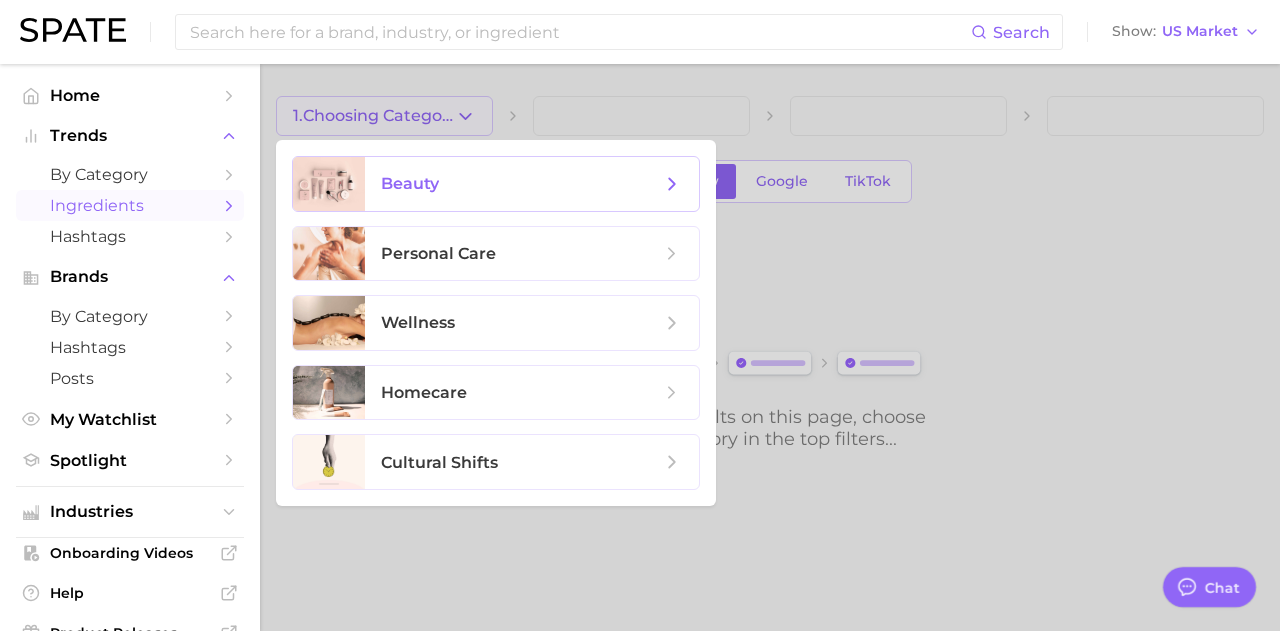 click on "beauty" at bounding box center (410, 183) 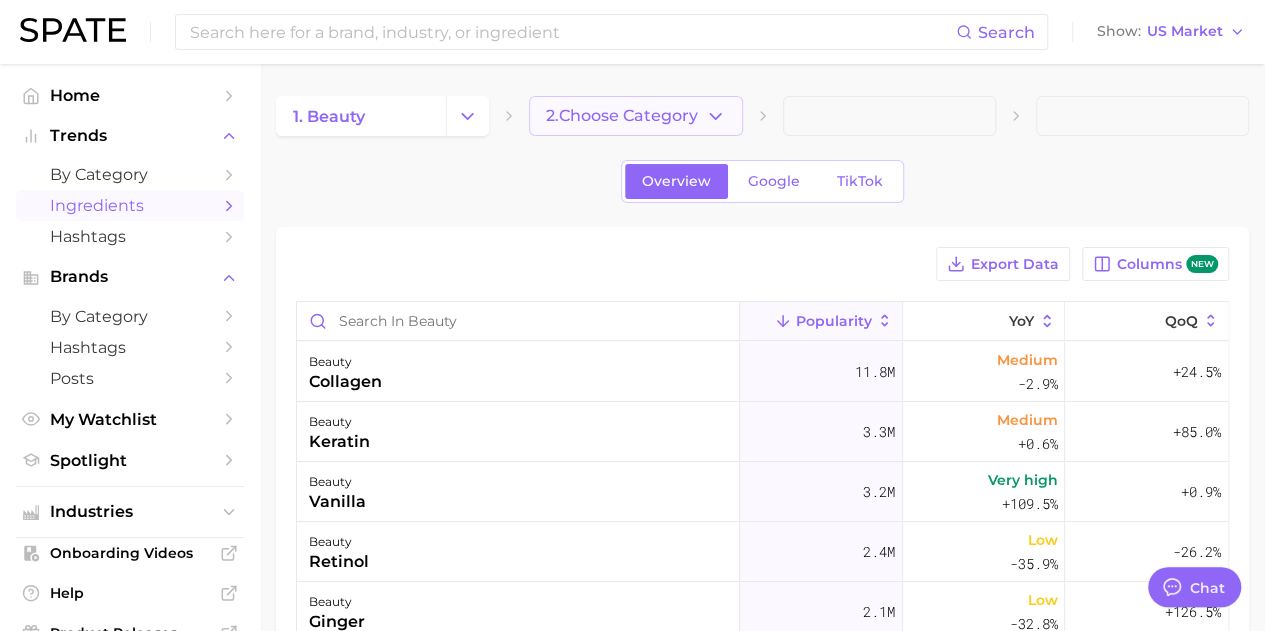 click on "2.  Choose Category" at bounding box center [635, 116] 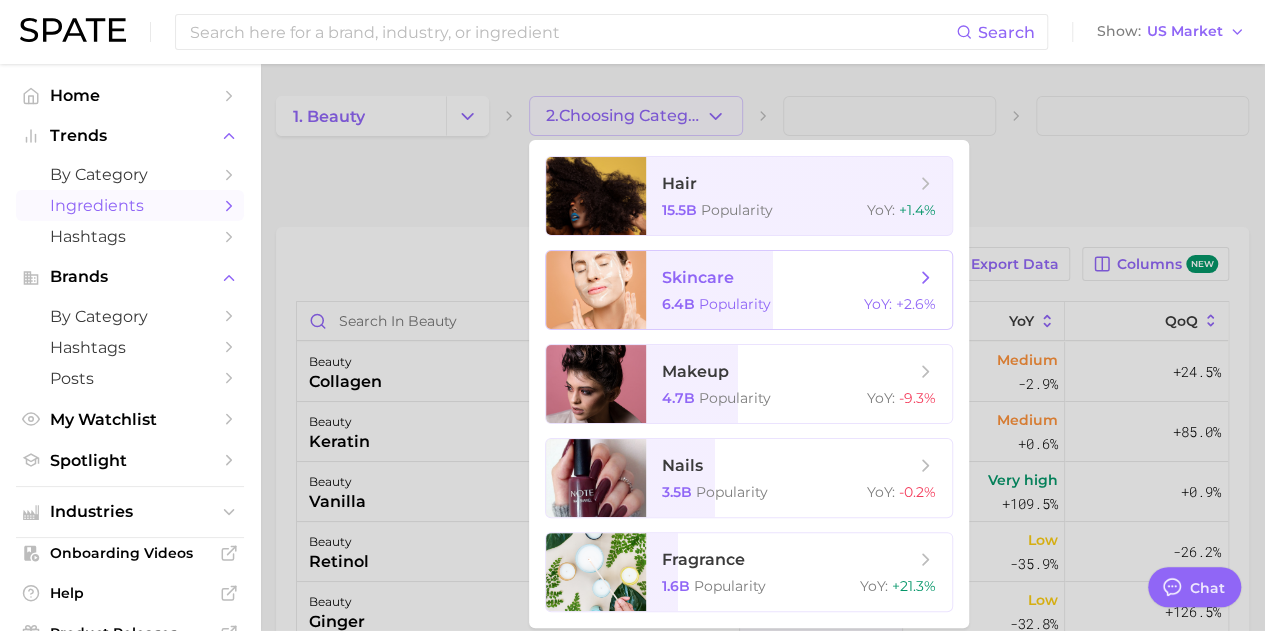 click on "Popularity" at bounding box center [735, 304] 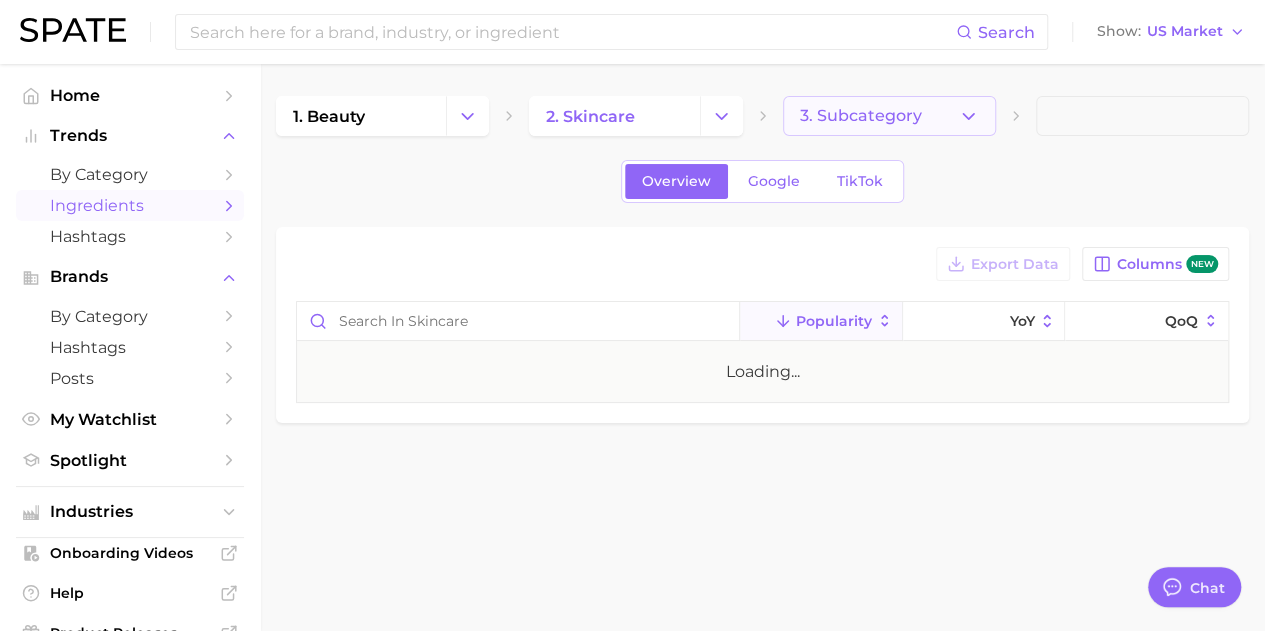 click on "3. Subcategory" at bounding box center (889, 116) 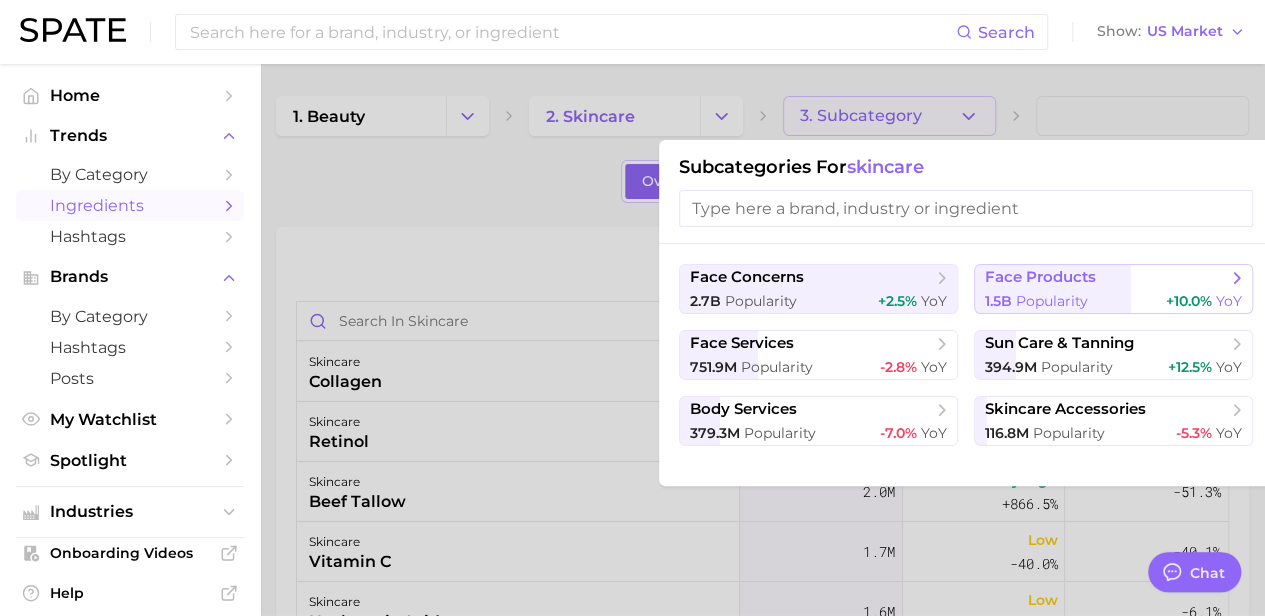 click on "face products" at bounding box center (1040, 277) 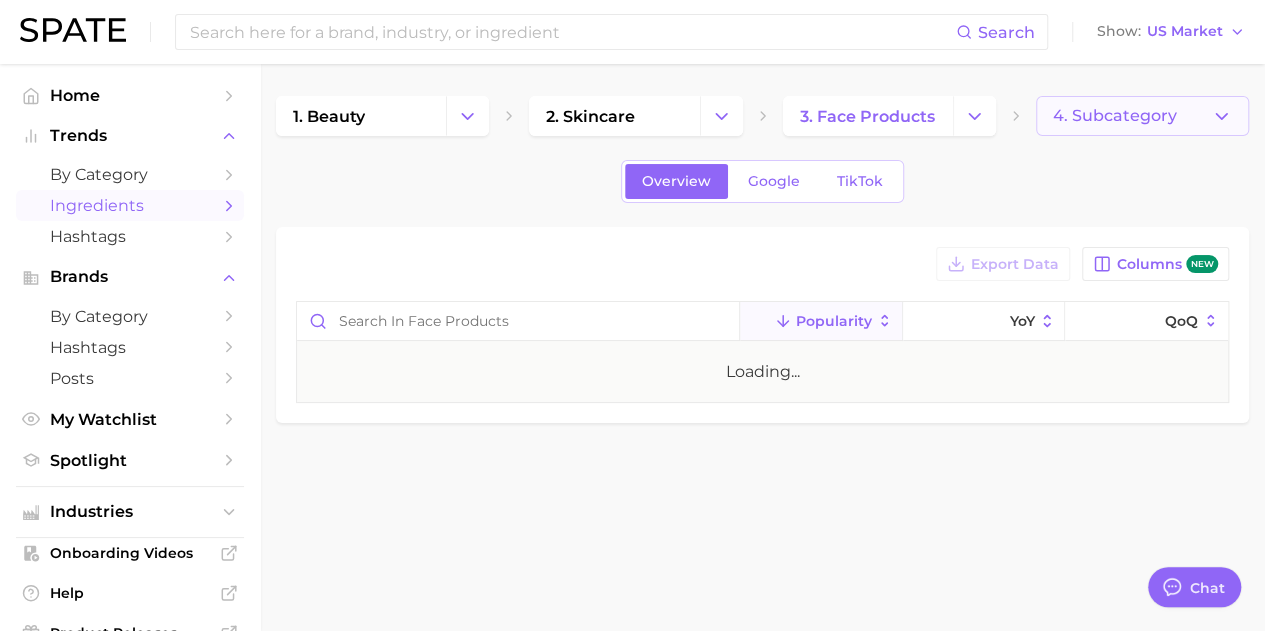 click on "4. Subcategory" at bounding box center (1142, 116) 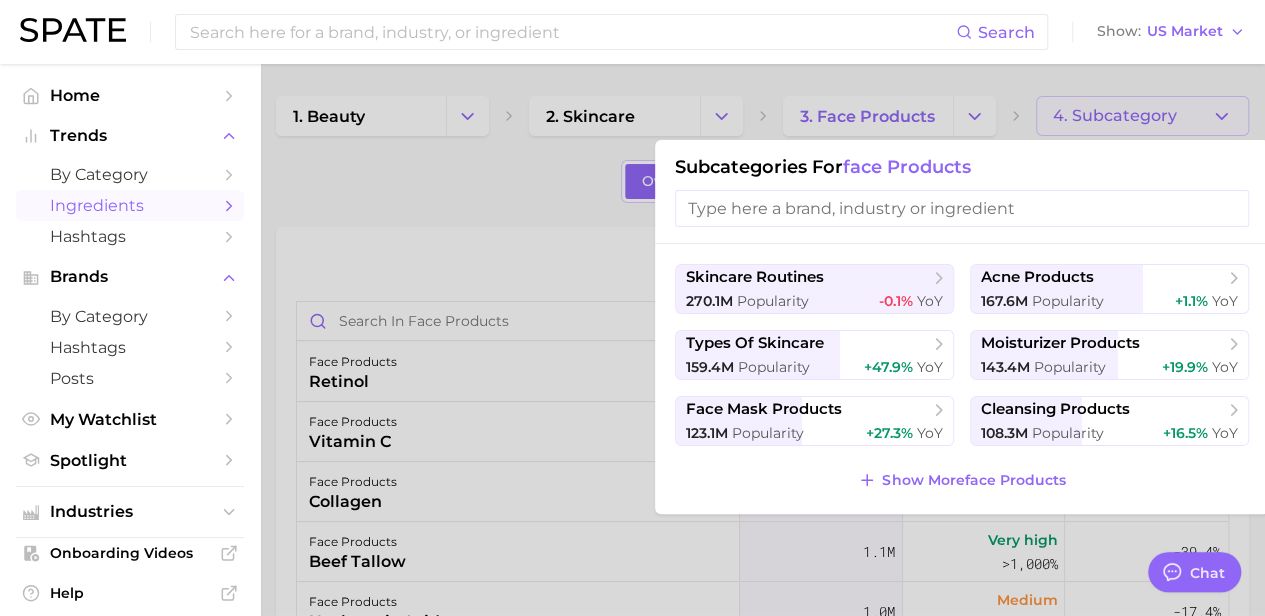 click at bounding box center [962, 208] 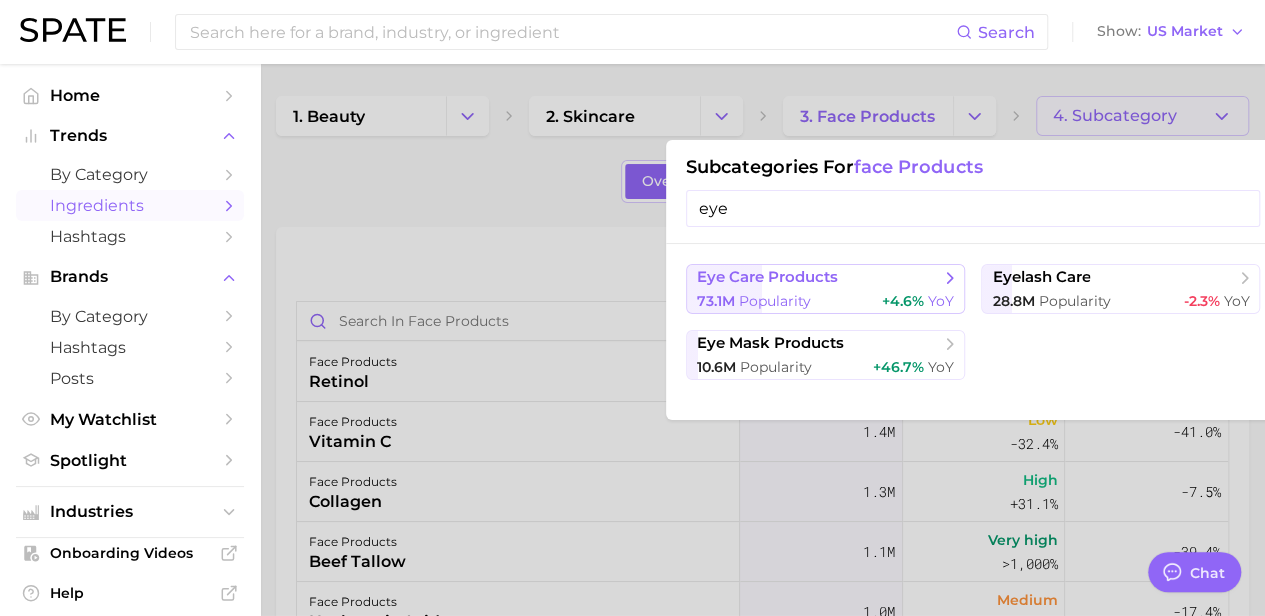 type on "eye" 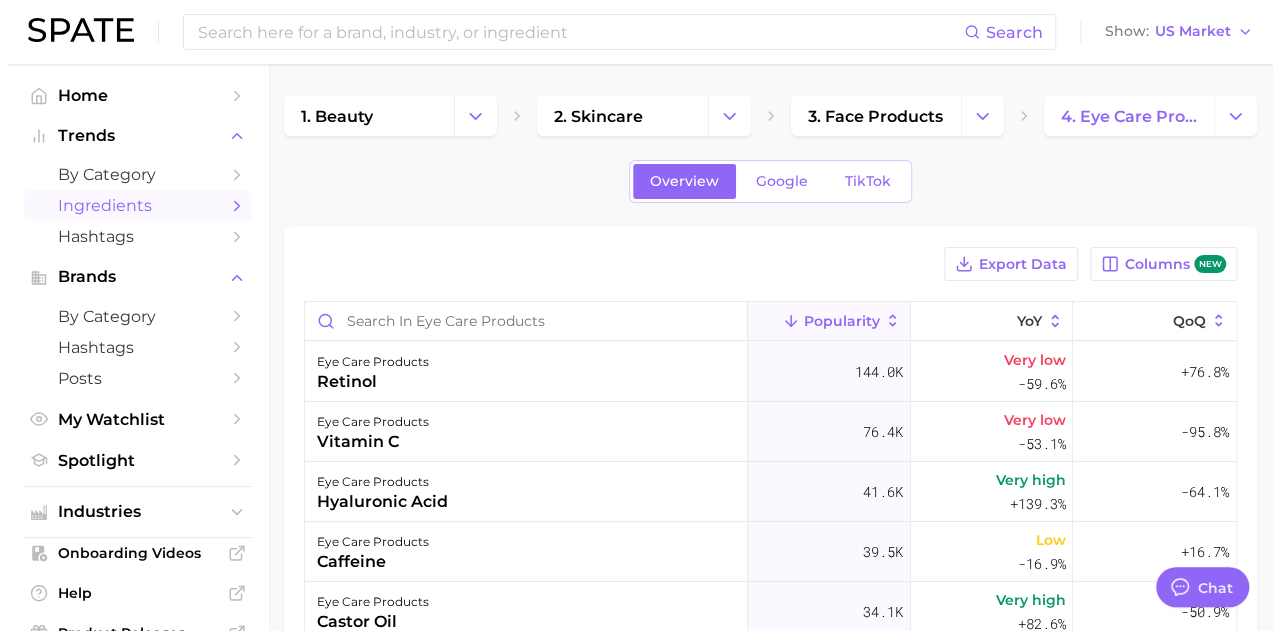 scroll, scrollTop: 100, scrollLeft: 0, axis: vertical 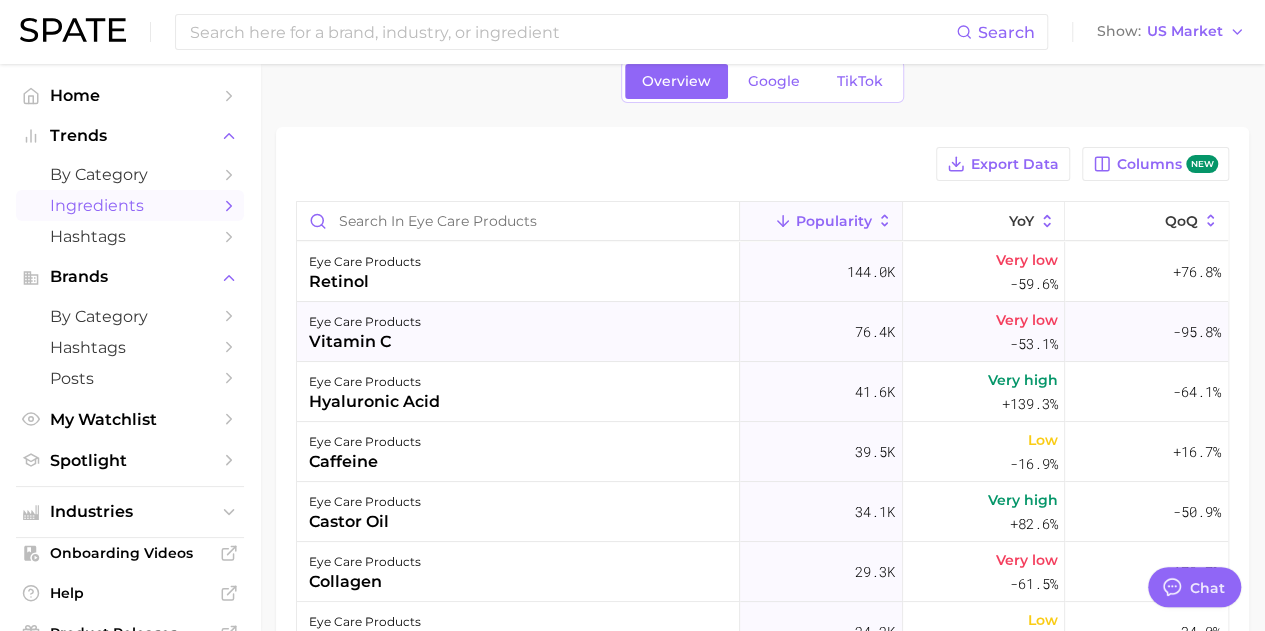 click on "eye care products" at bounding box center [365, 322] 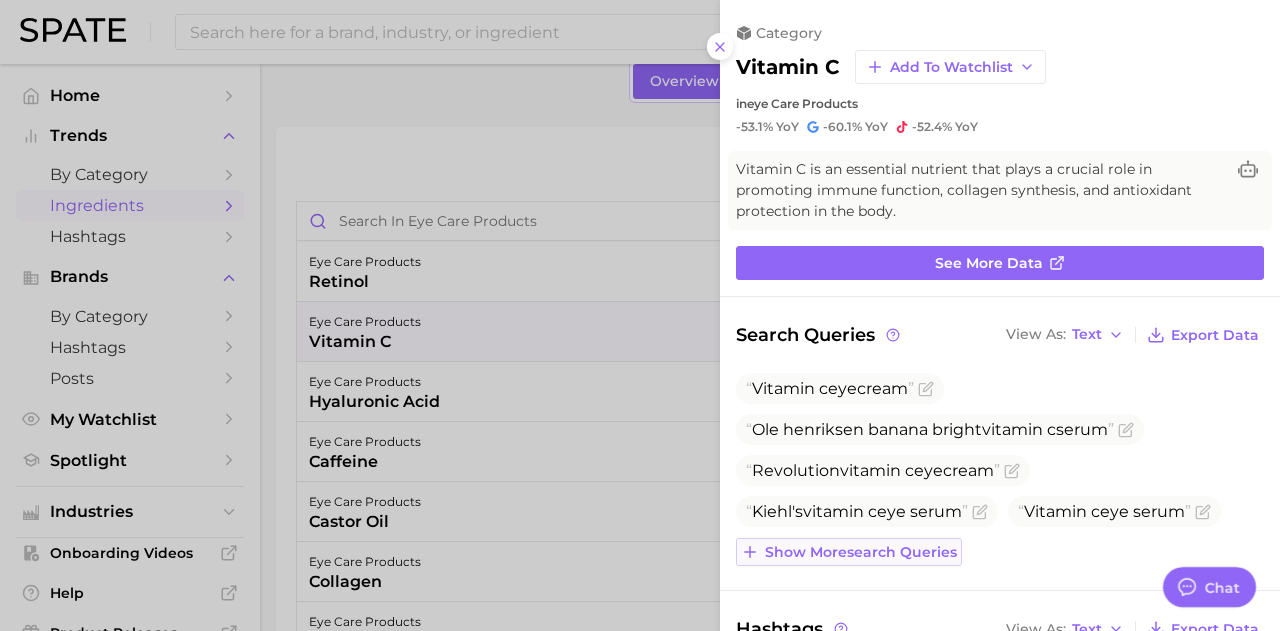 click on "Show more  search queries" at bounding box center (861, 552) 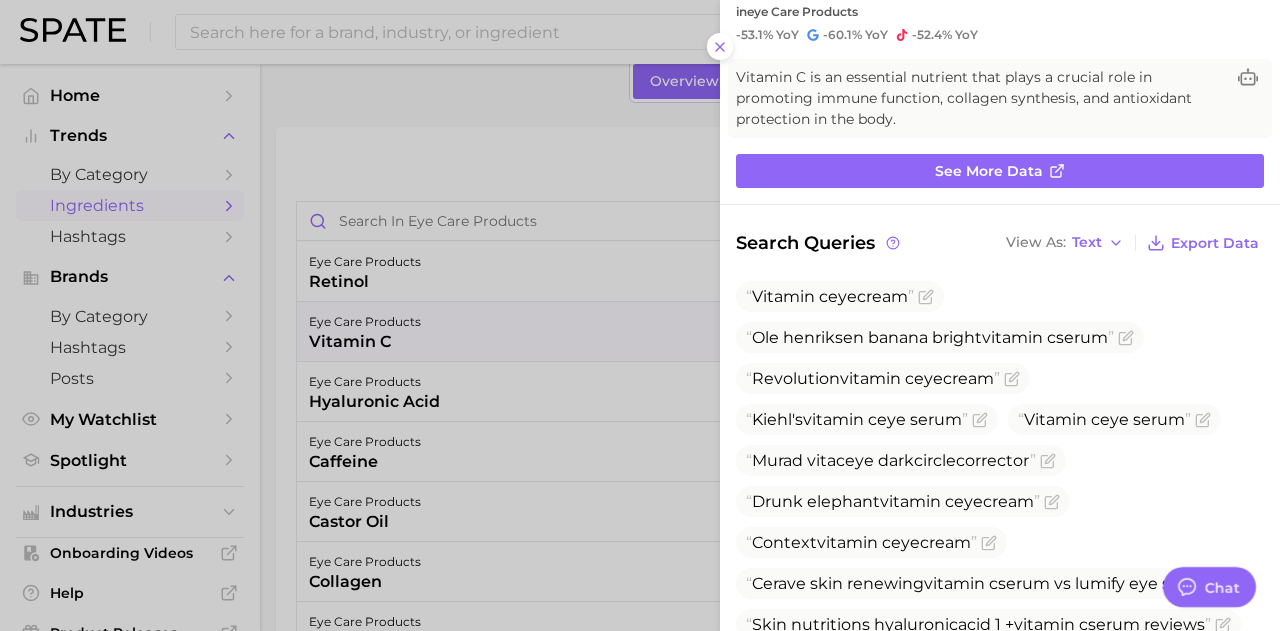 scroll, scrollTop: 200, scrollLeft: 0, axis: vertical 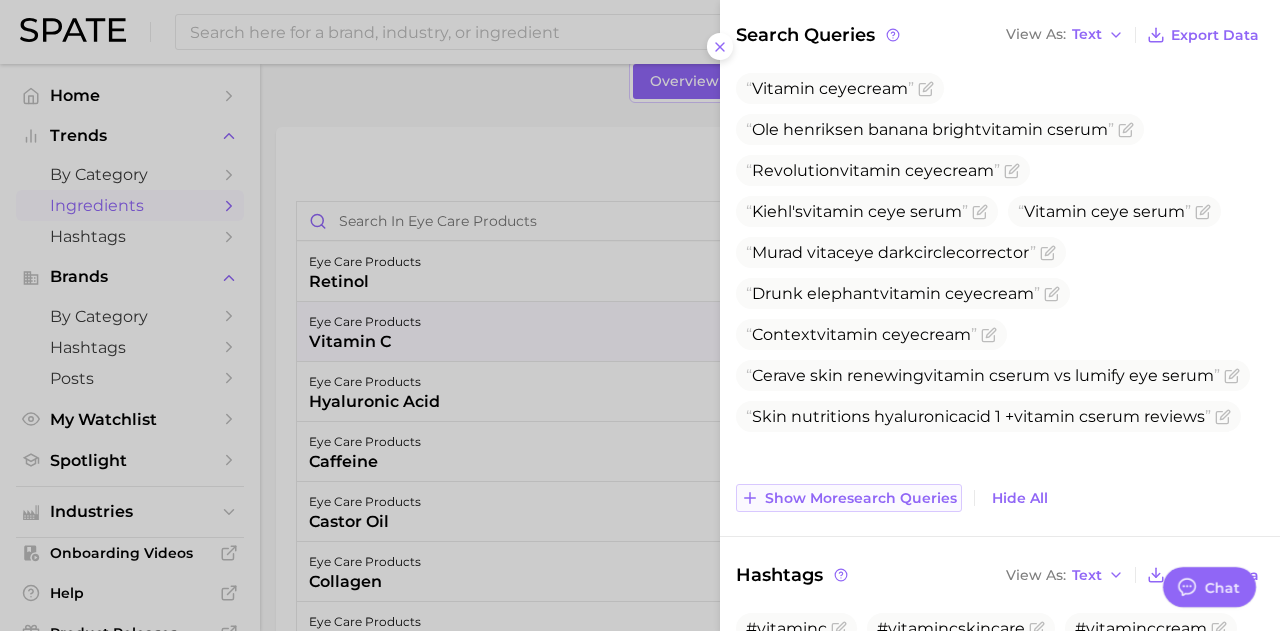 click on "Show more  search queries" at bounding box center (861, 498) 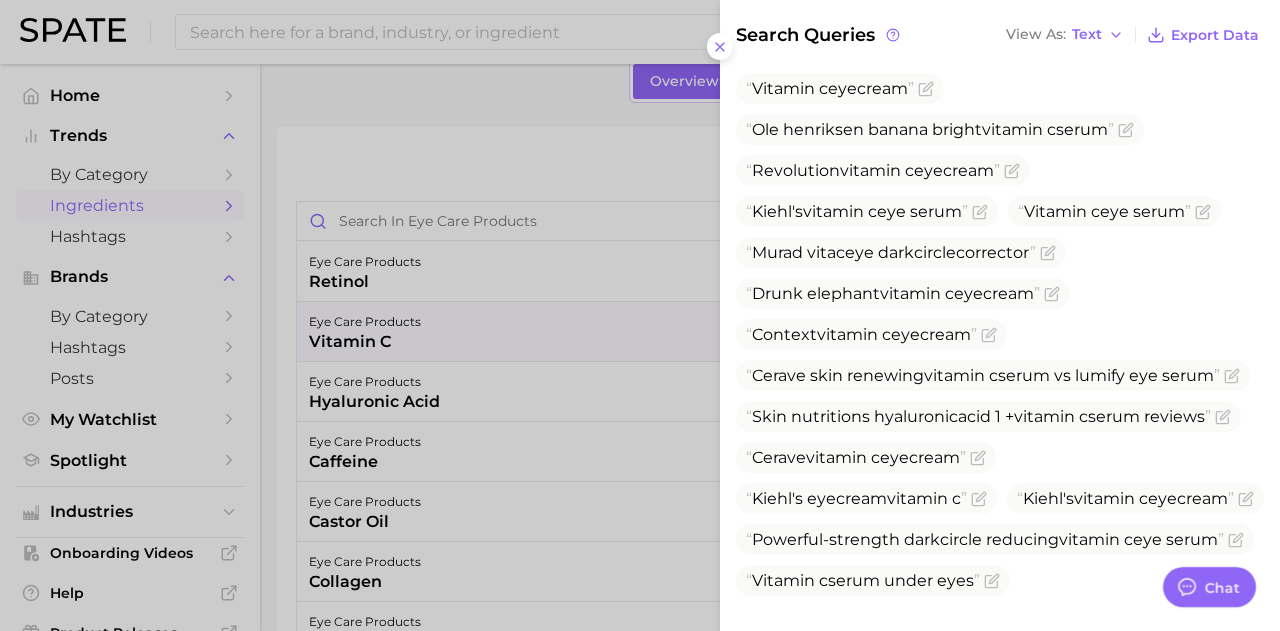 scroll, scrollTop: 500, scrollLeft: 0, axis: vertical 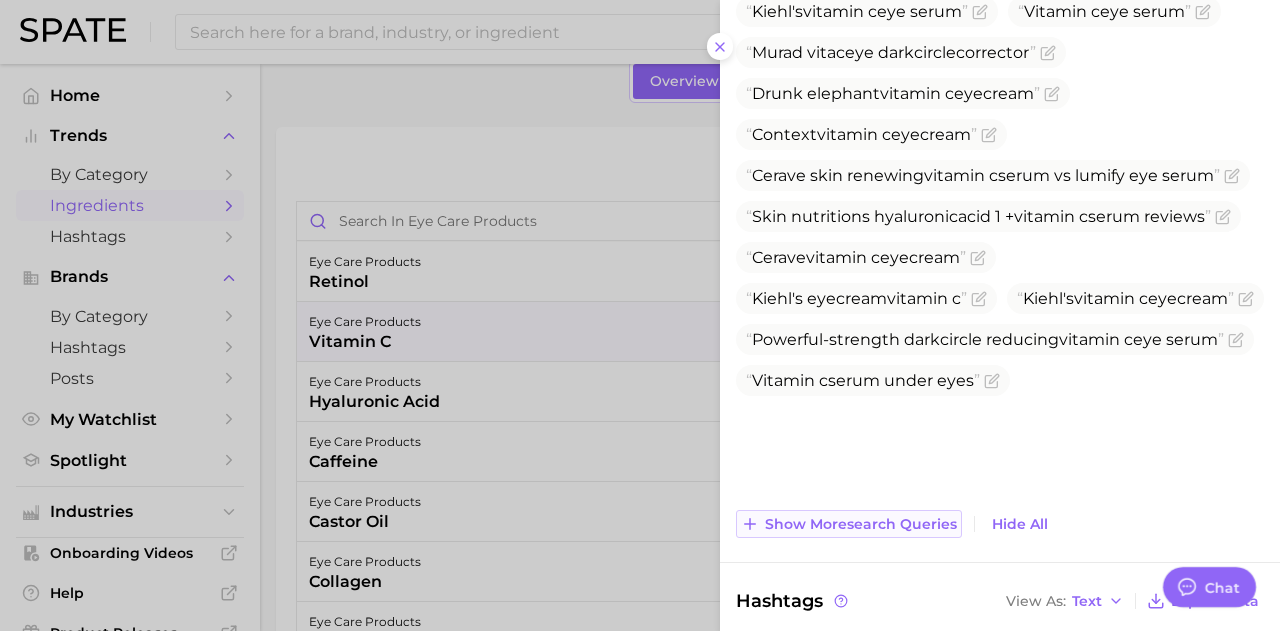 click on "Show more  search queries" at bounding box center [861, 524] 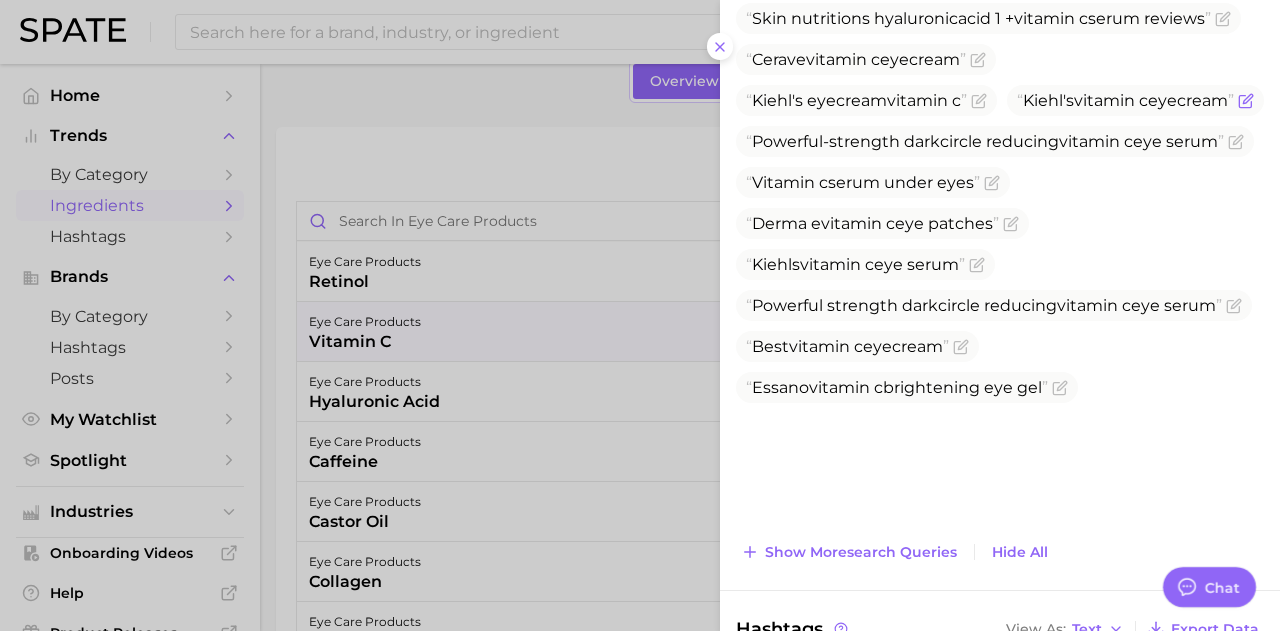 scroll, scrollTop: 700, scrollLeft: 0, axis: vertical 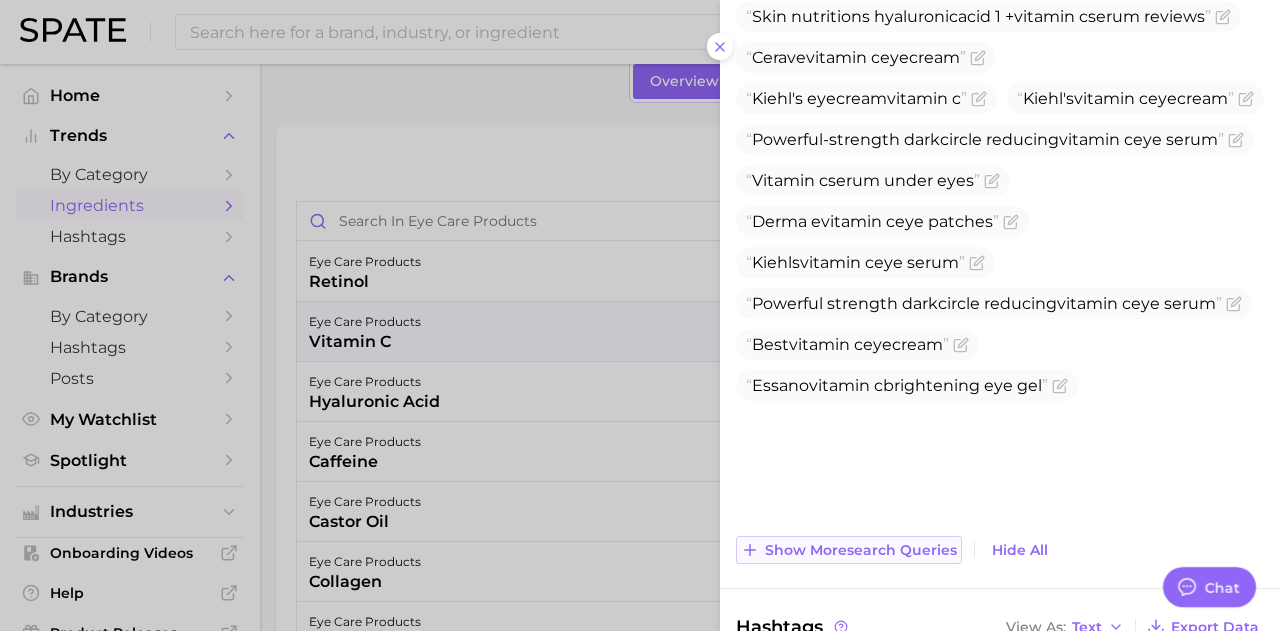 click on "Show more  search queries" at bounding box center [861, 550] 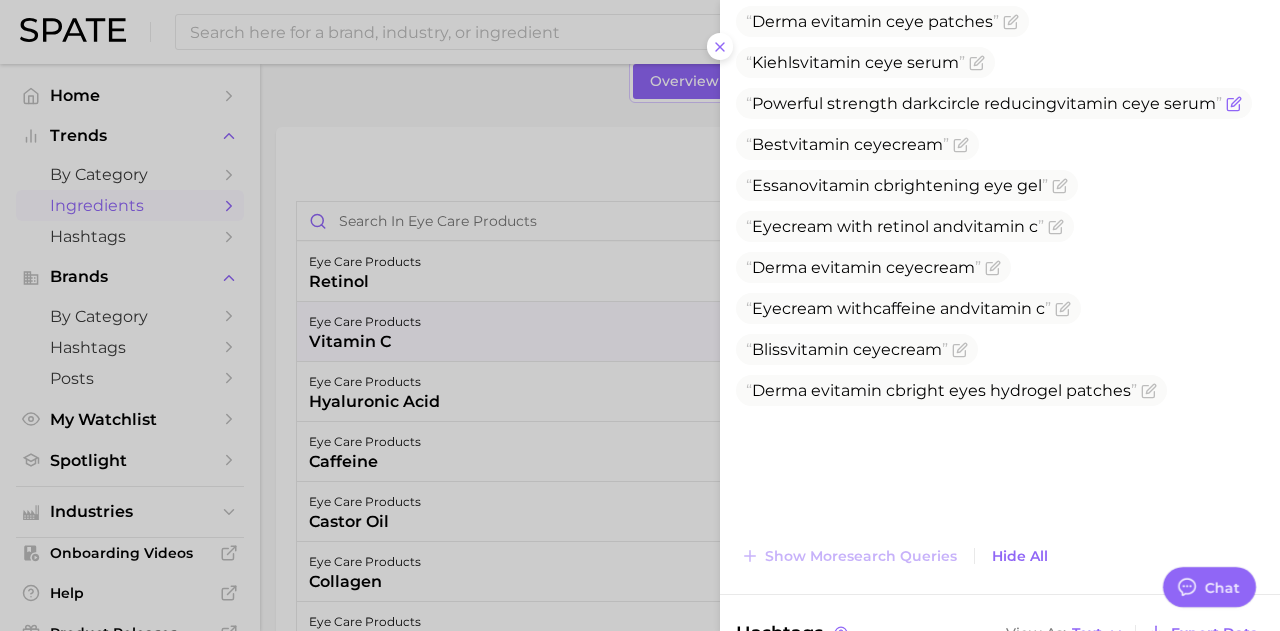 scroll, scrollTop: 763, scrollLeft: 0, axis: vertical 